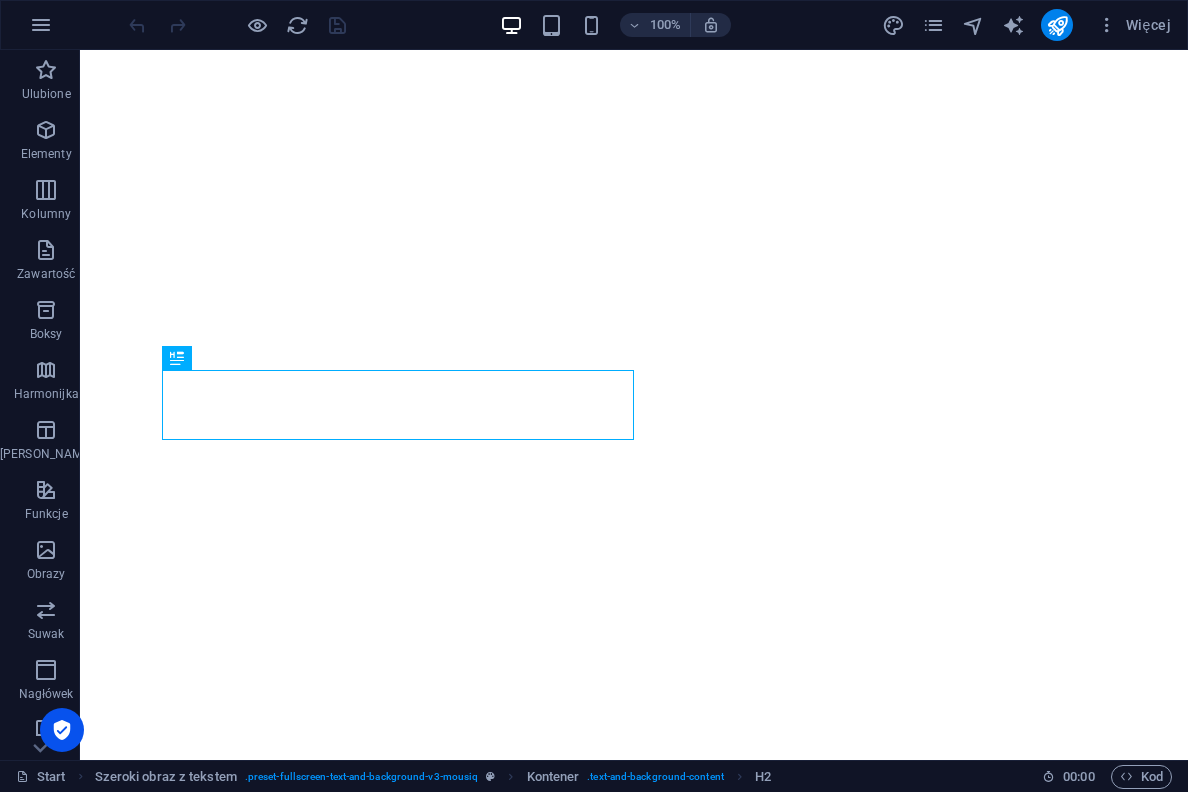 scroll, scrollTop: 0, scrollLeft: 0, axis: both 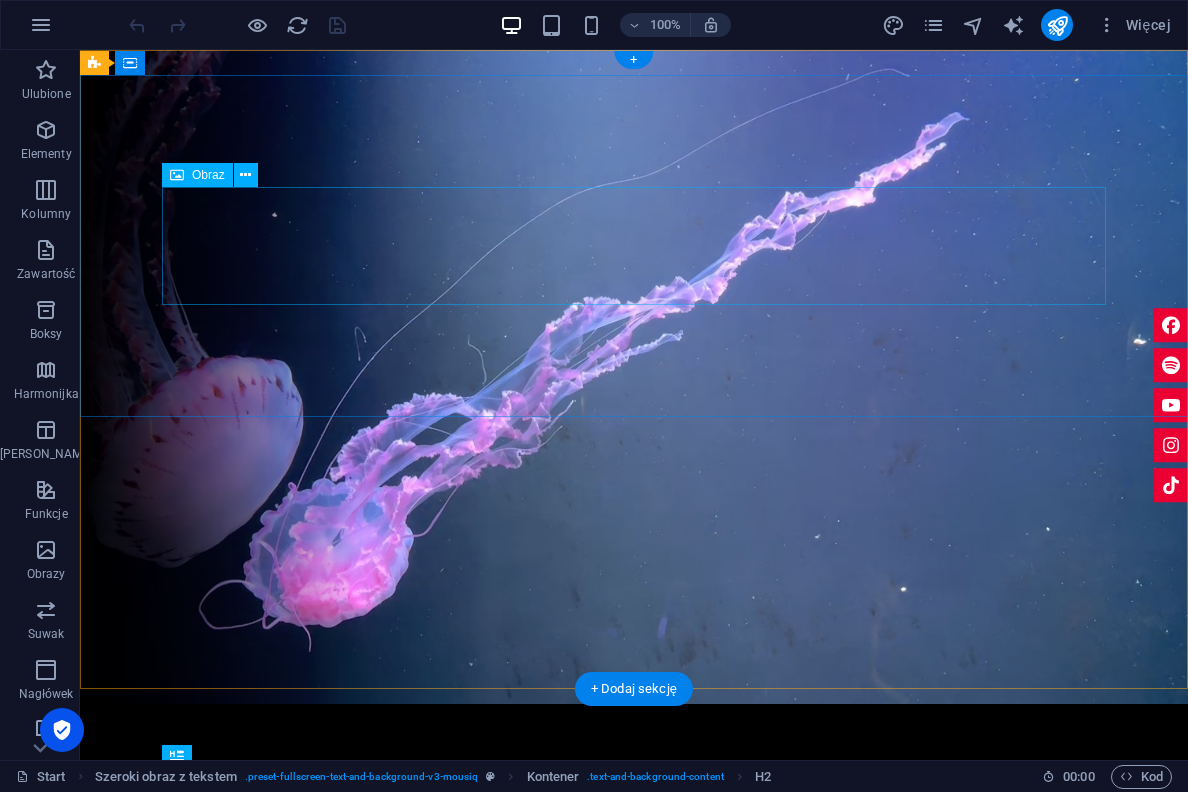 click at bounding box center [634, 901] 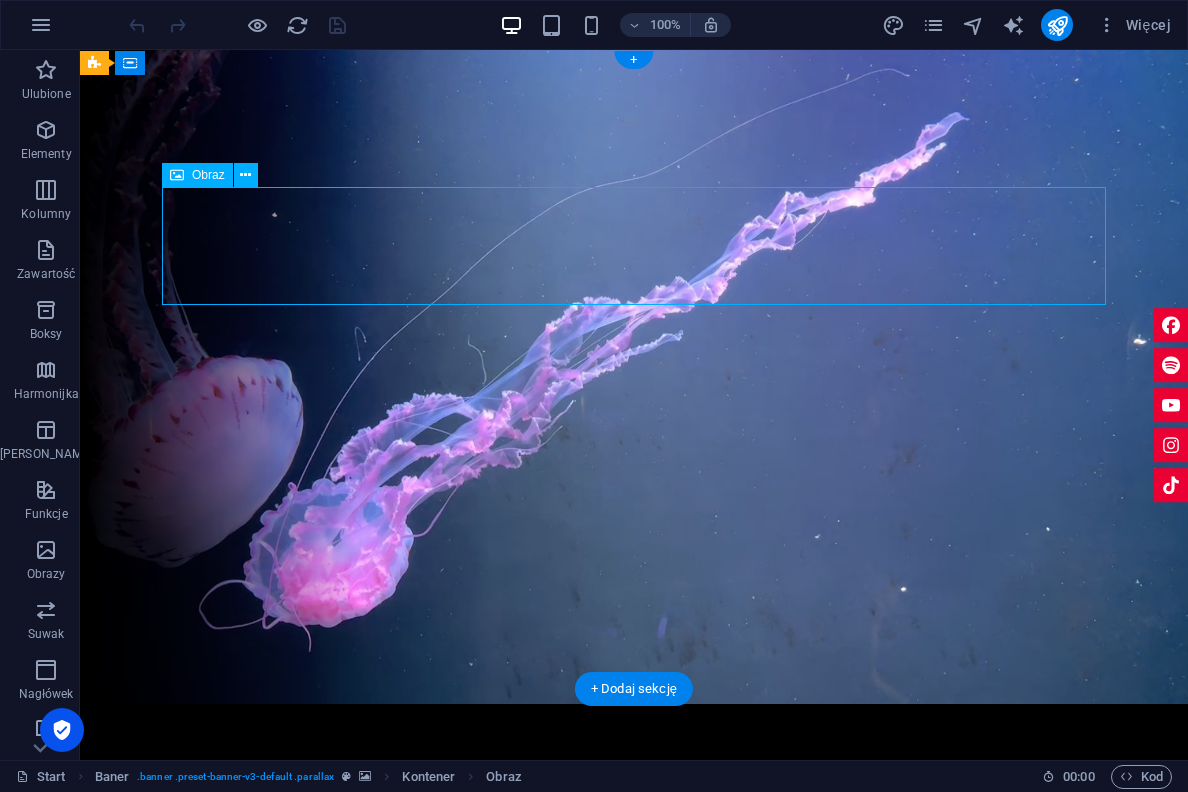 click at bounding box center (634, 901) 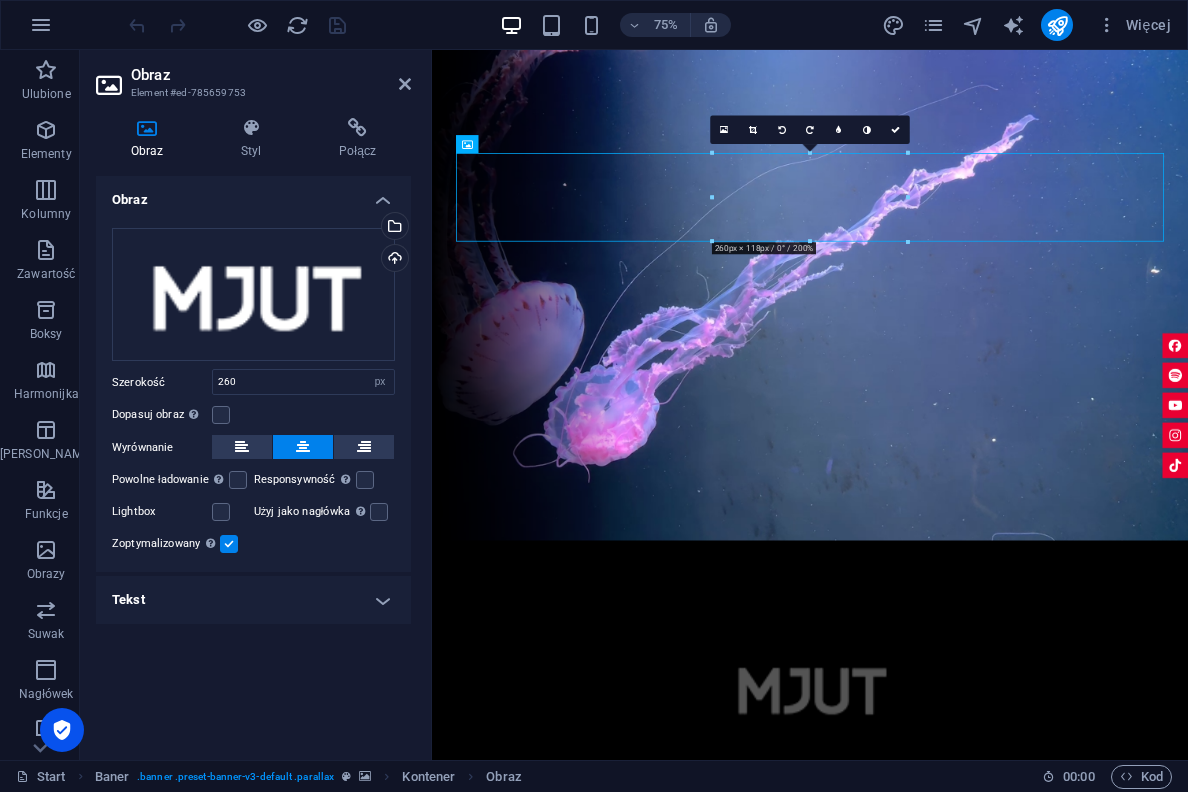 drag, startPoint x: 755, startPoint y: 254, endPoint x: 755, endPoint y: 331, distance: 77 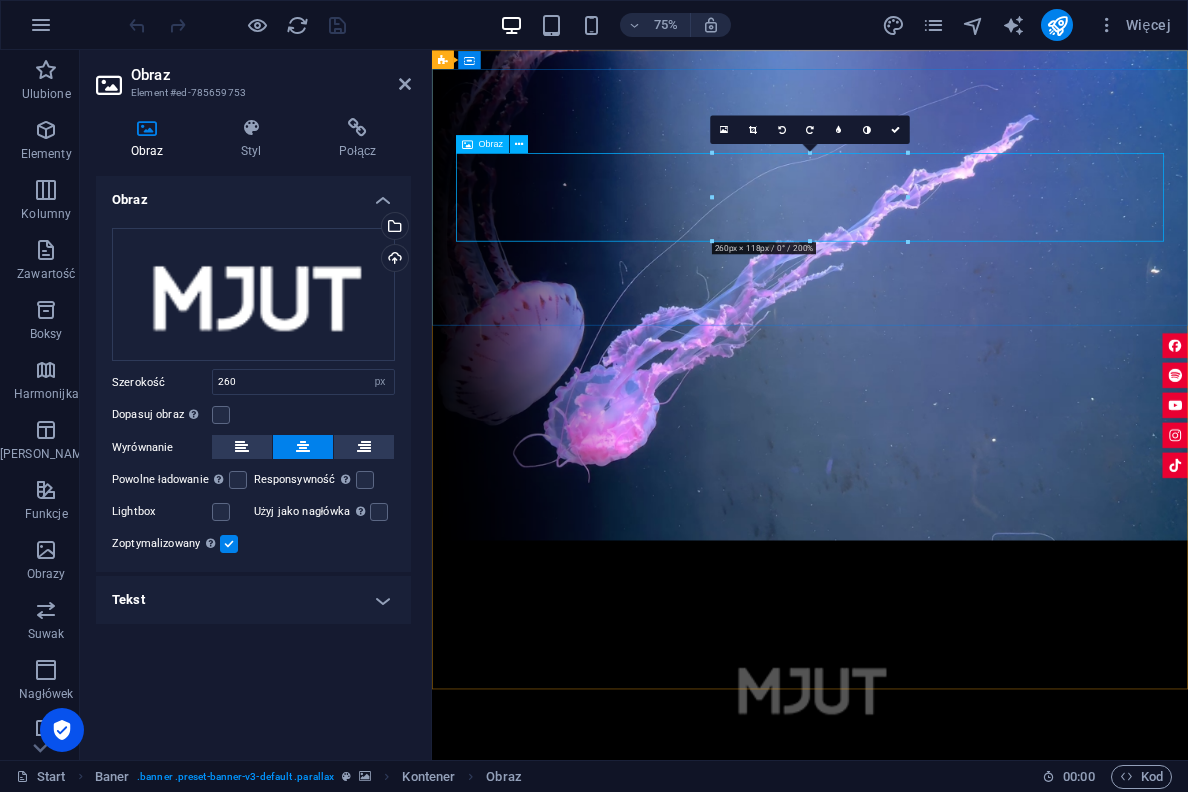 click at bounding box center [936, 901] 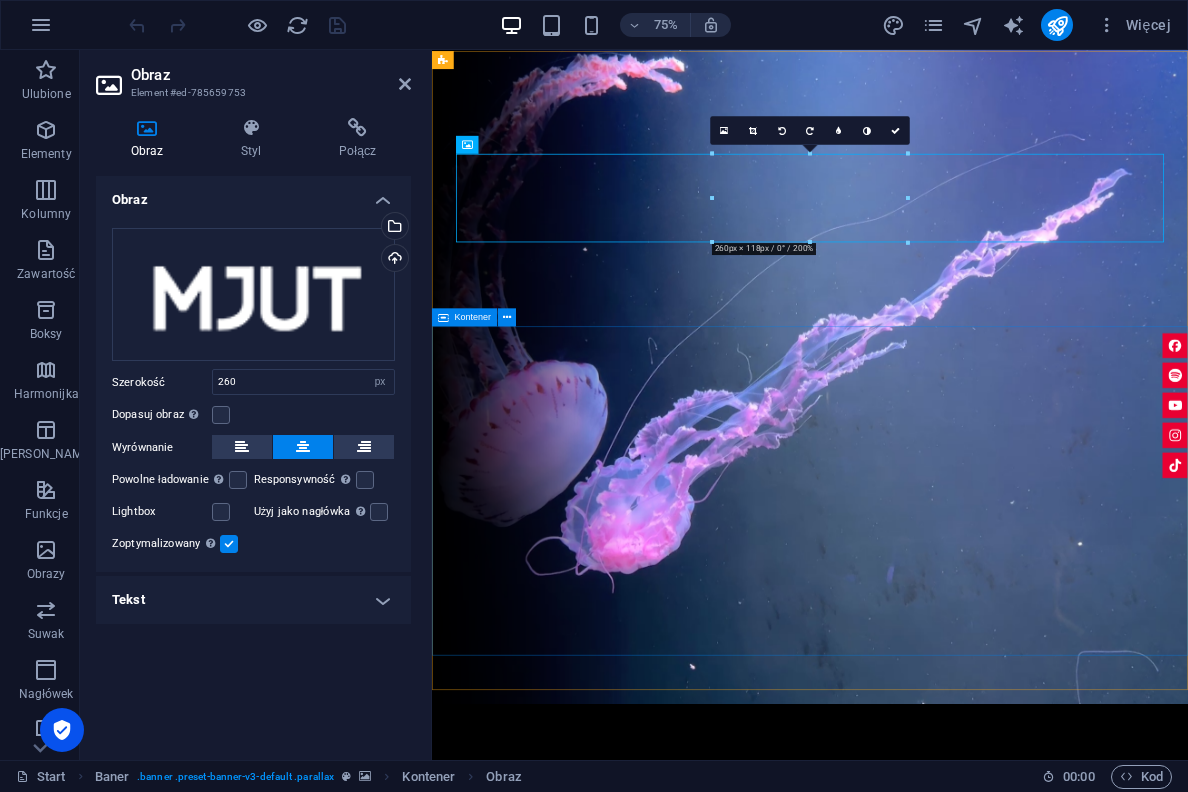 scroll, scrollTop: 0, scrollLeft: 0, axis: both 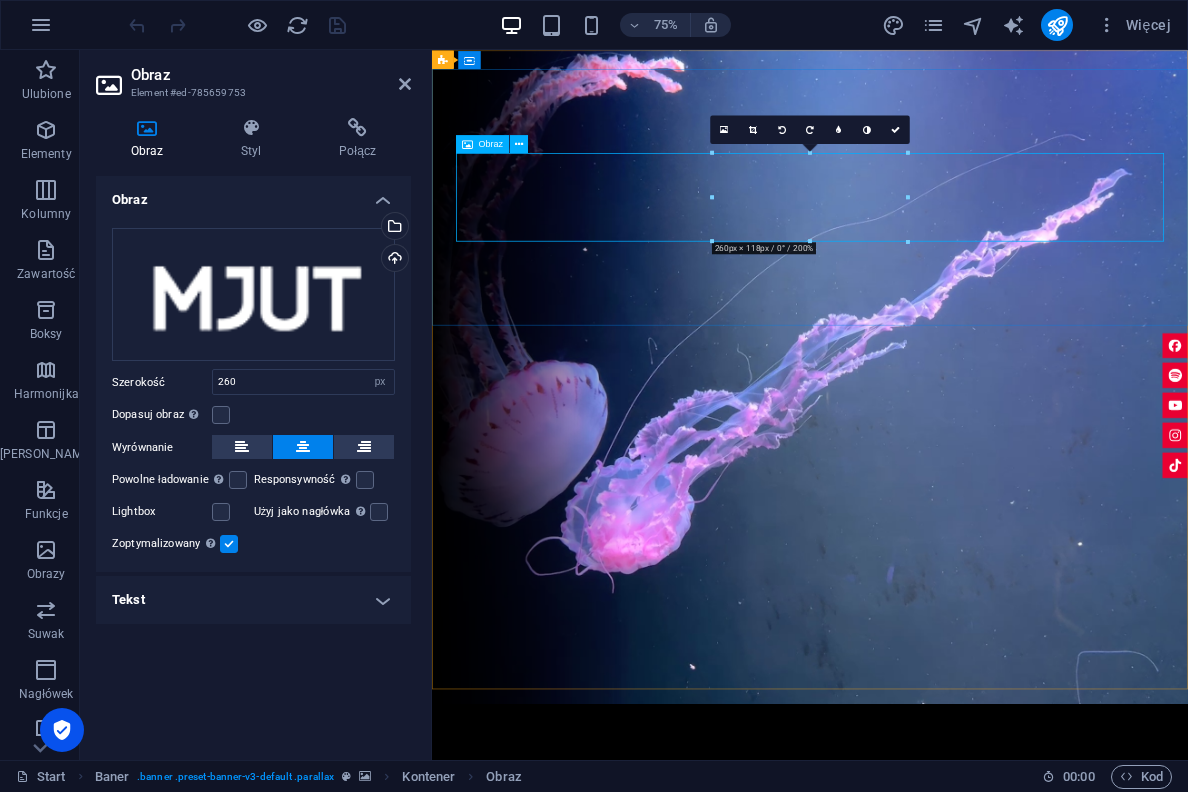click at bounding box center [936, 1119] 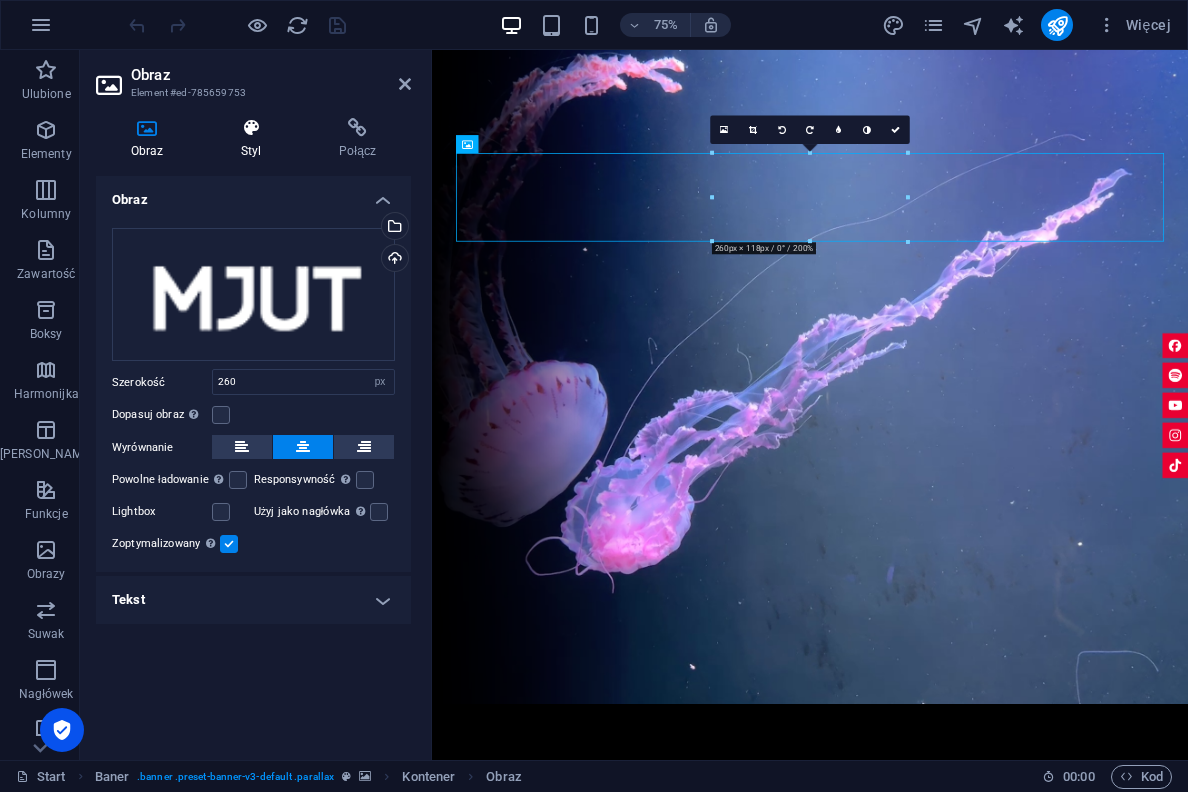 click on "Styl" at bounding box center [255, 139] 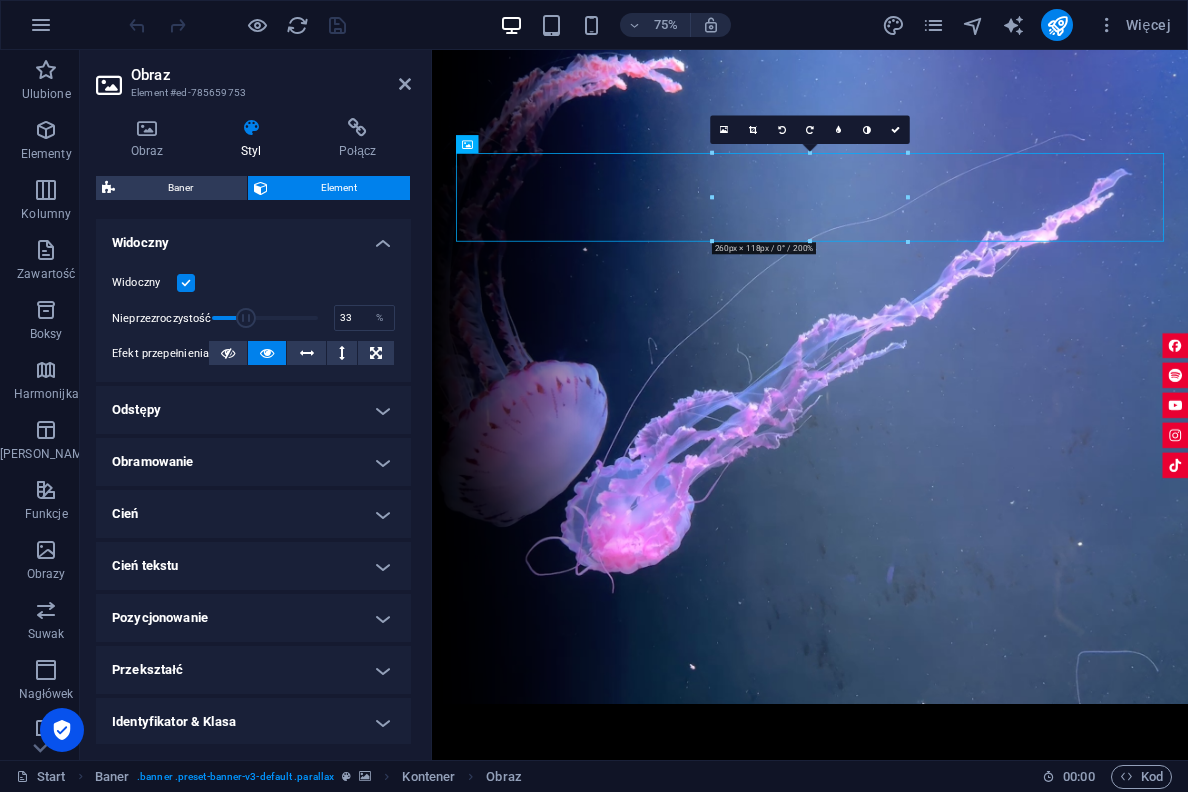 scroll, scrollTop: 239, scrollLeft: 0, axis: vertical 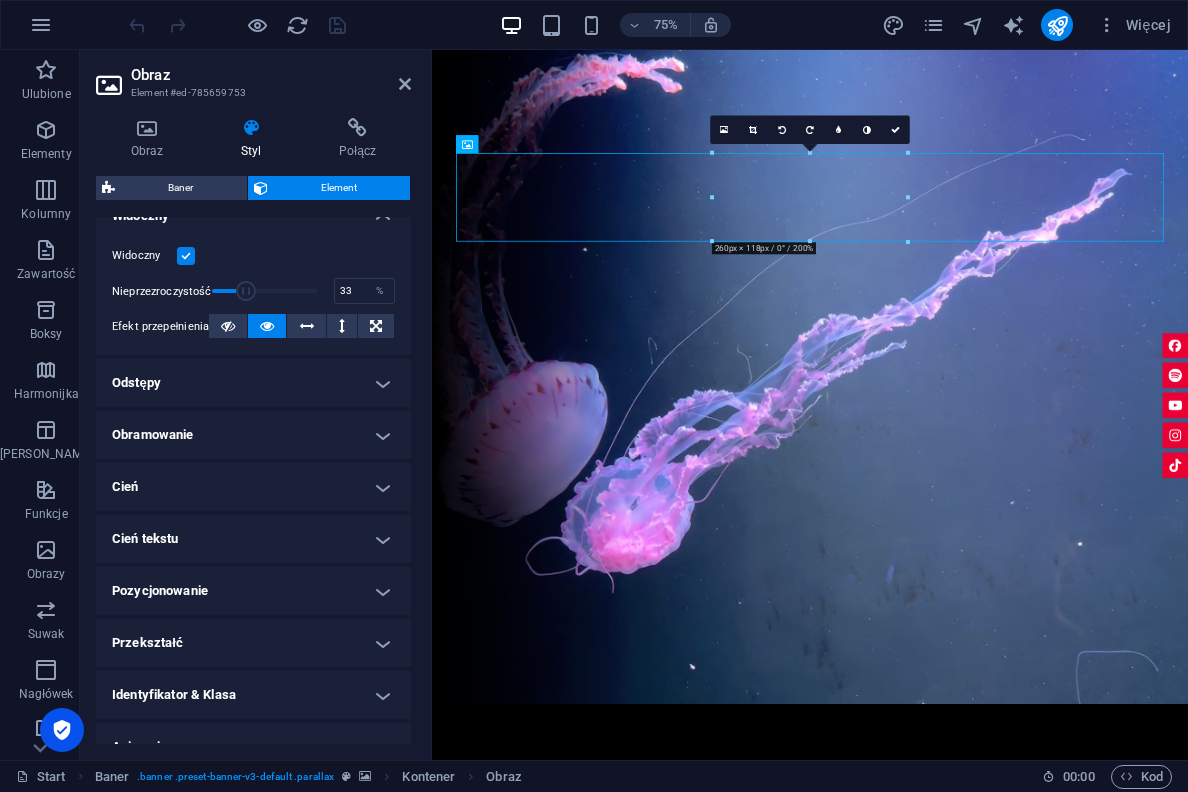 click on "Odstępy" at bounding box center (253, 383) 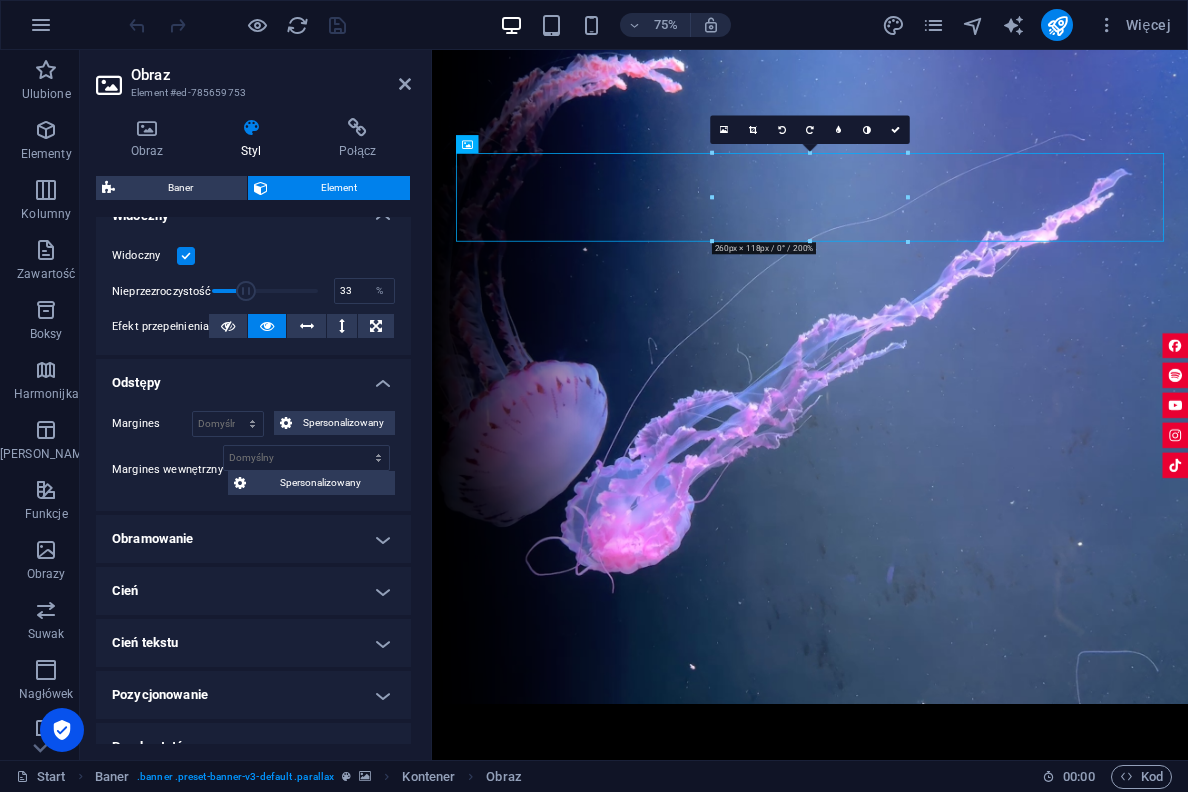 click on "Odstępy" at bounding box center [253, 377] 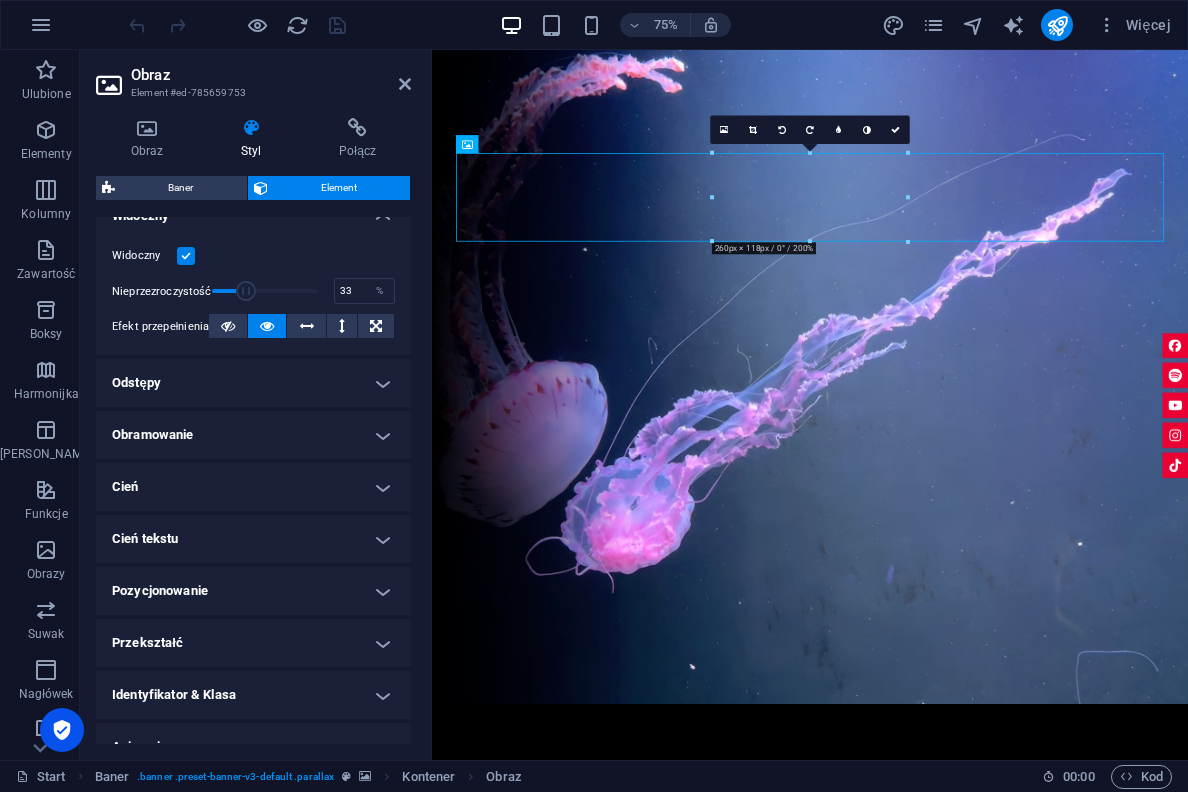 click on "Obramowanie" at bounding box center [253, 435] 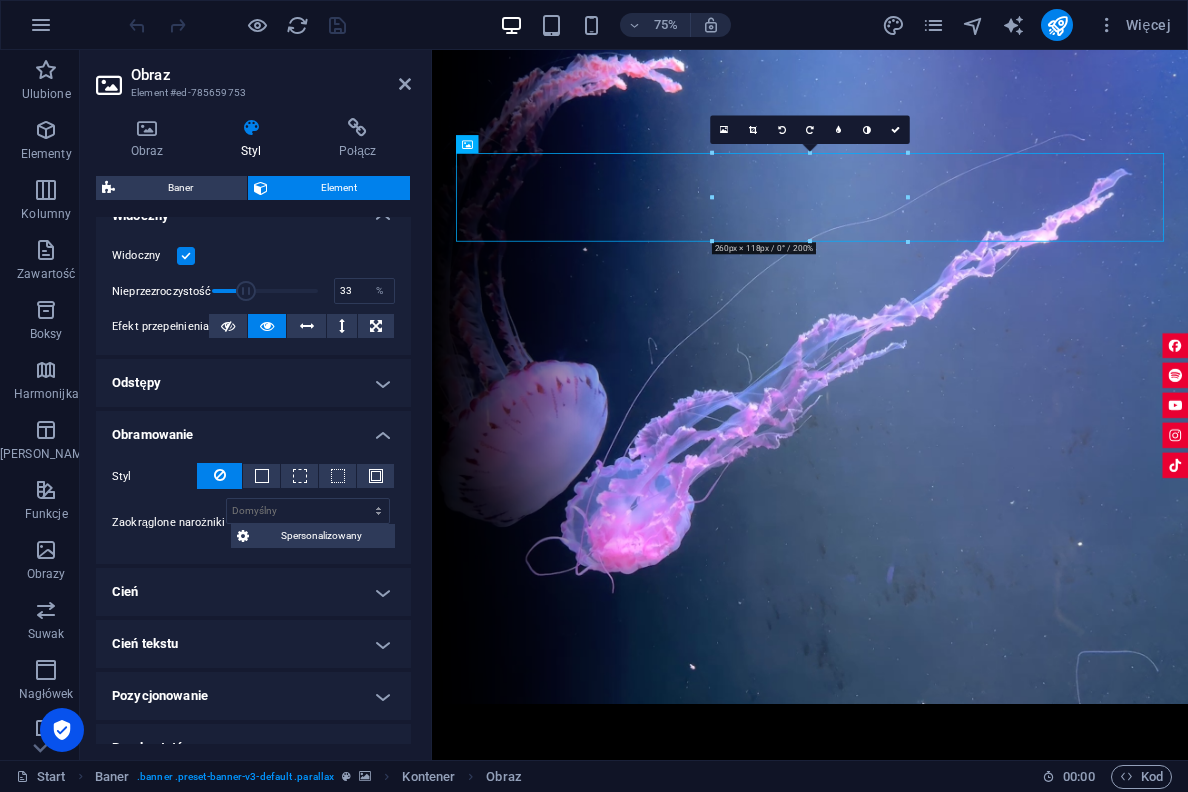 click on "Obramowanie" at bounding box center [253, 429] 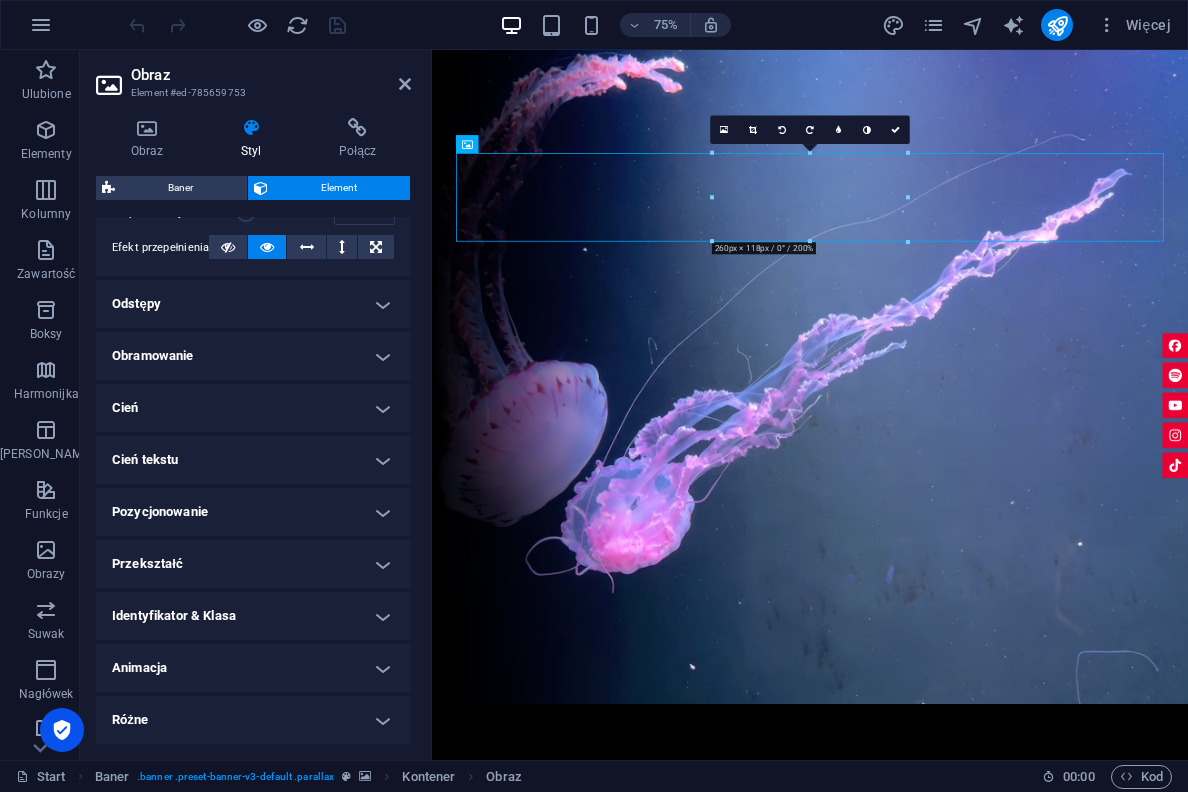 scroll, scrollTop: 317, scrollLeft: 0, axis: vertical 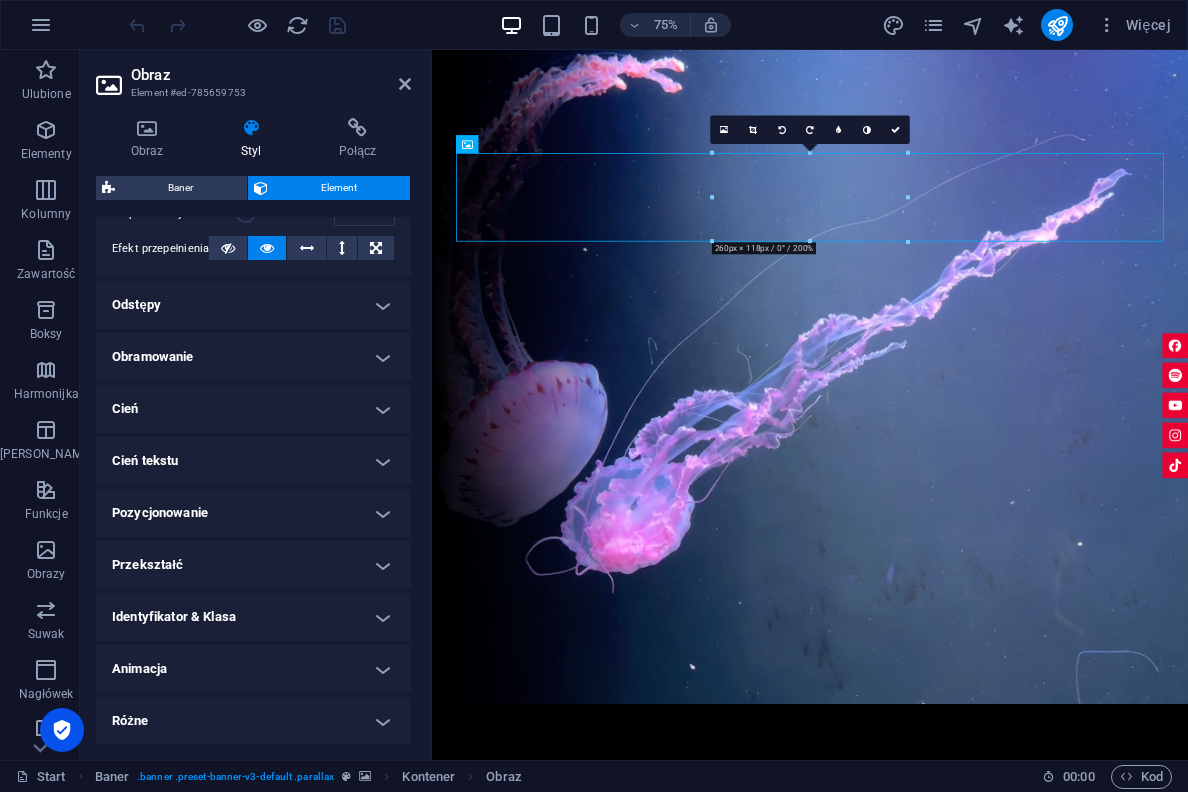 click on "Cień" at bounding box center (253, 409) 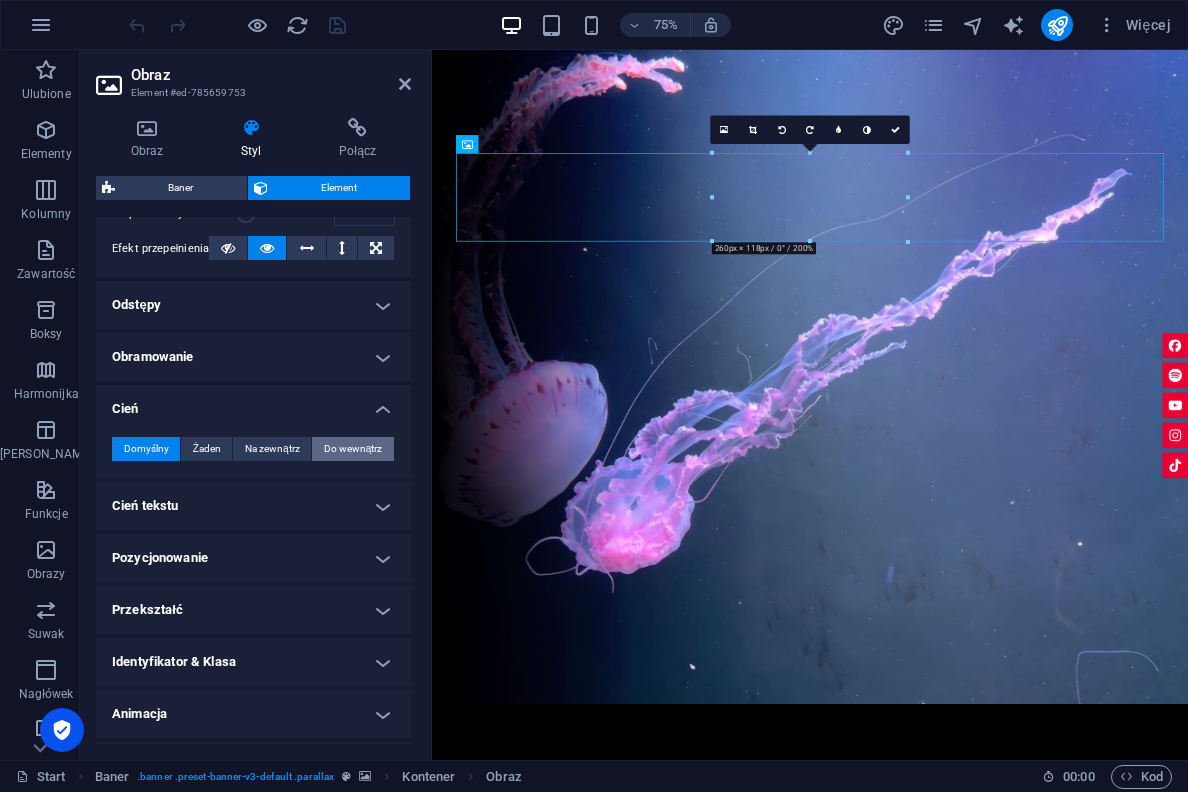 click on "Do wewnątrz" at bounding box center [353, 449] 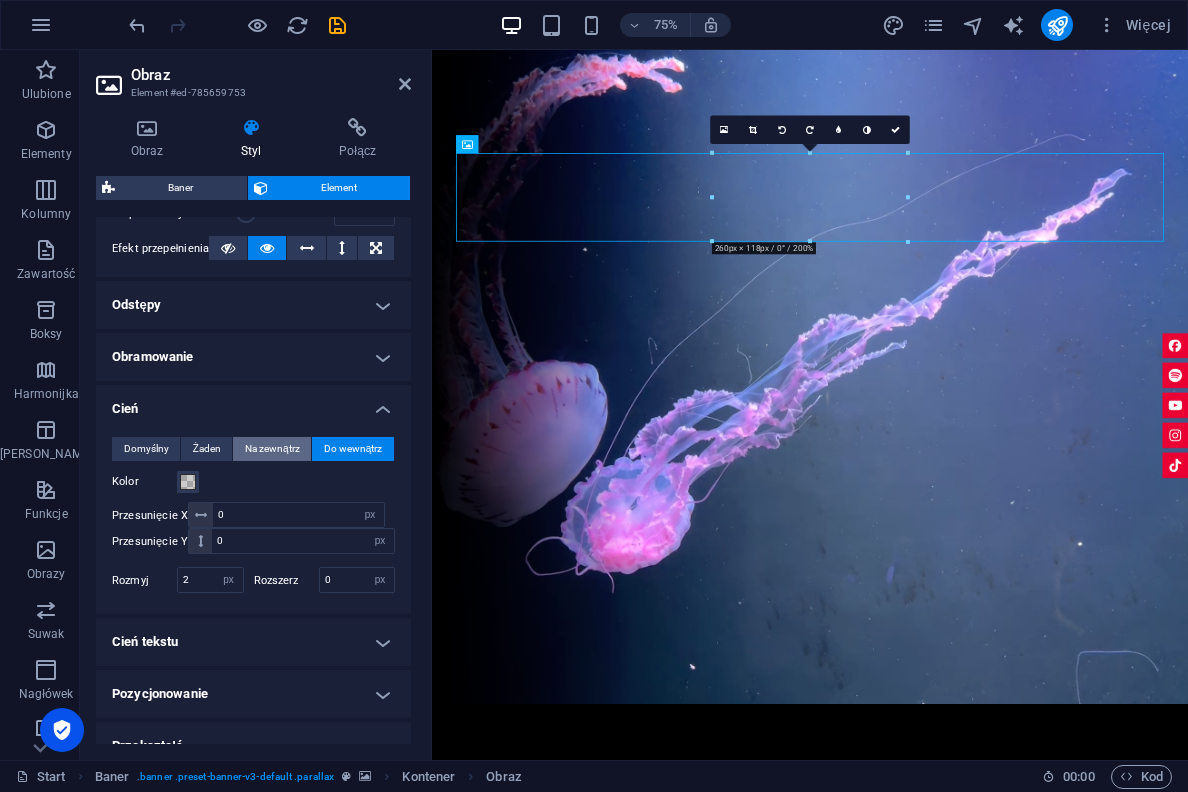 click on "Na zewnątrz" at bounding box center [272, 449] 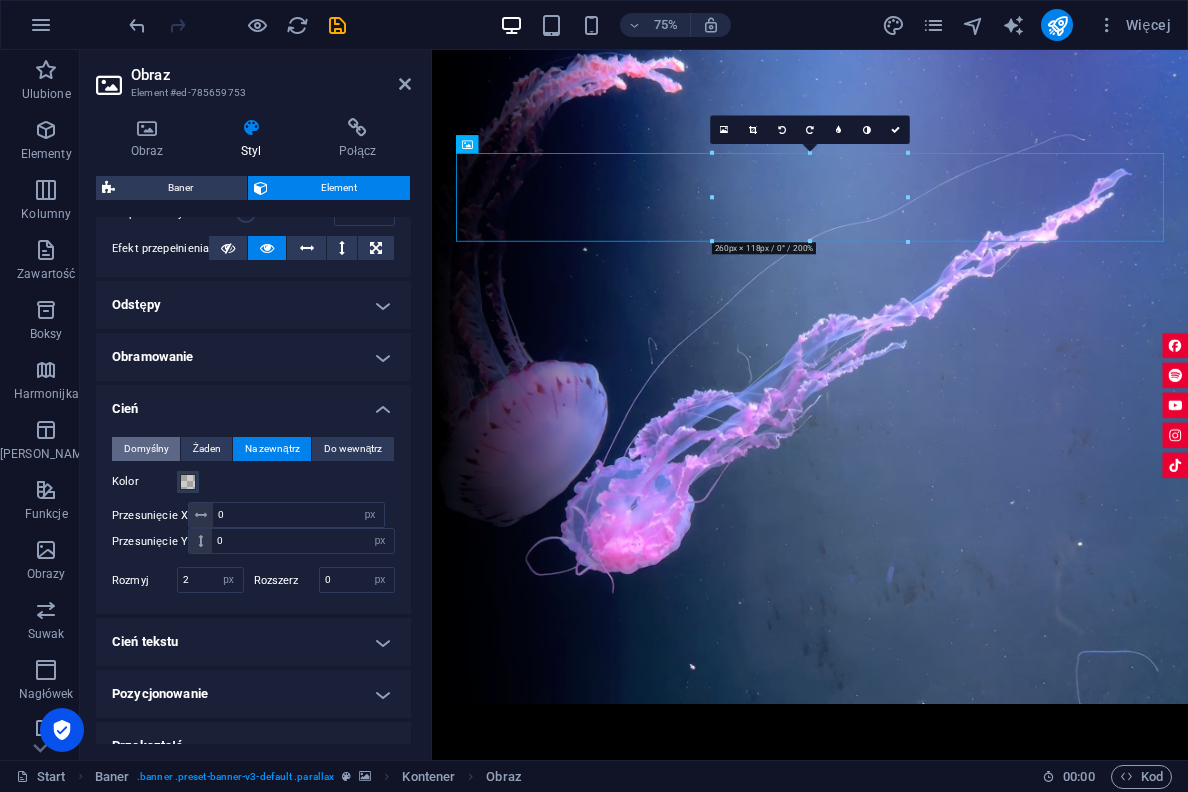 click on "Domyślny" at bounding box center (146, 449) 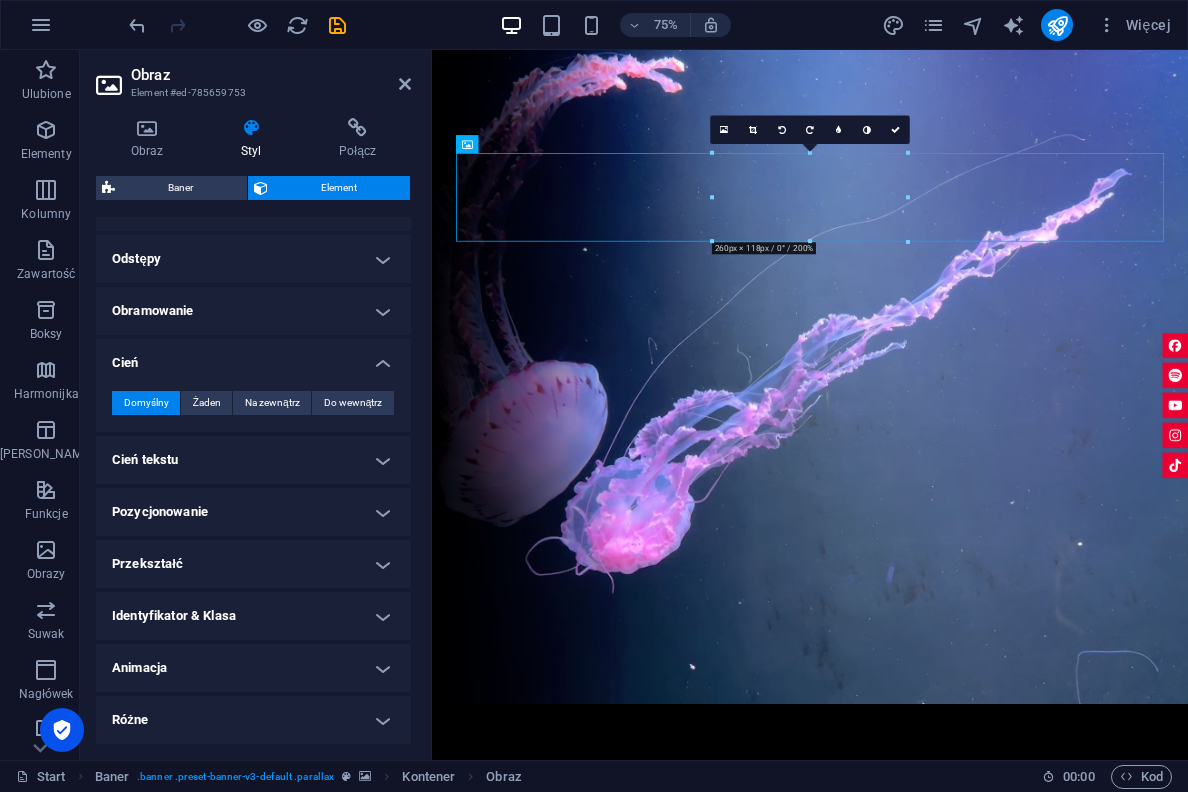 scroll, scrollTop: 362, scrollLeft: 0, axis: vertical 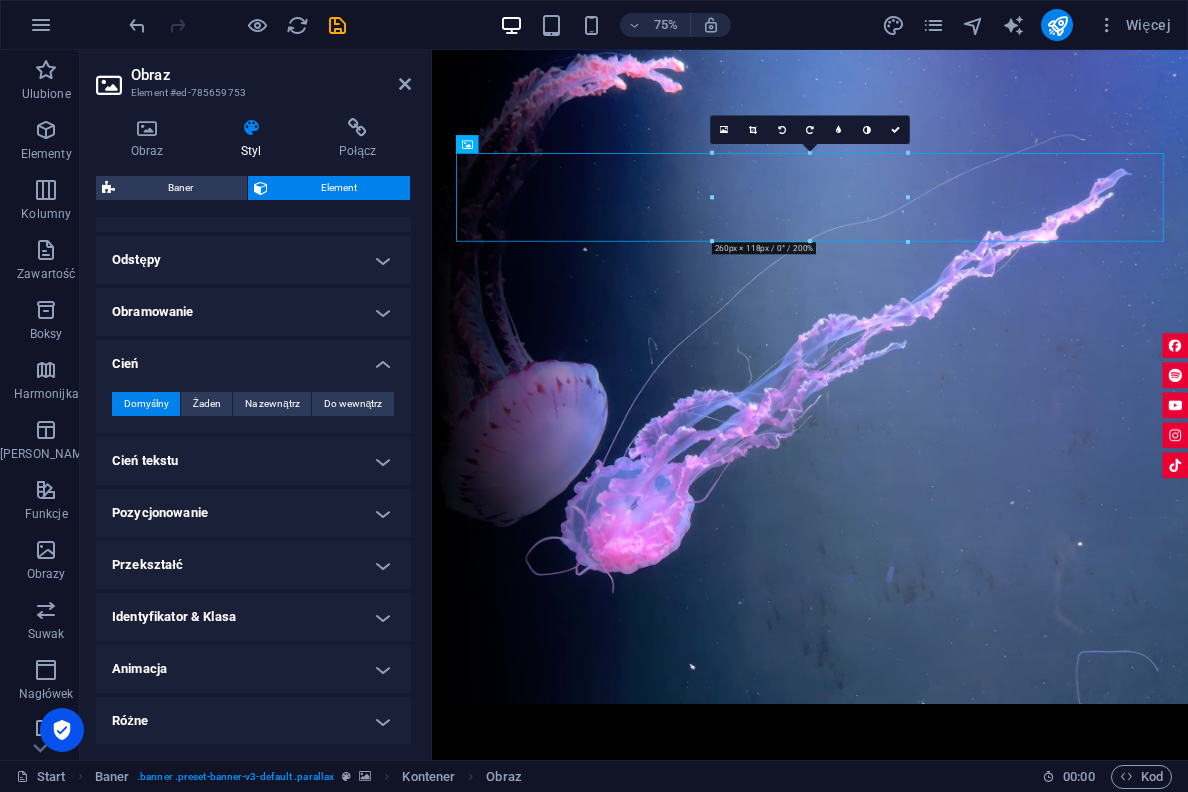 click on "Pozycjonowanie" at bounding box center (253, 513) 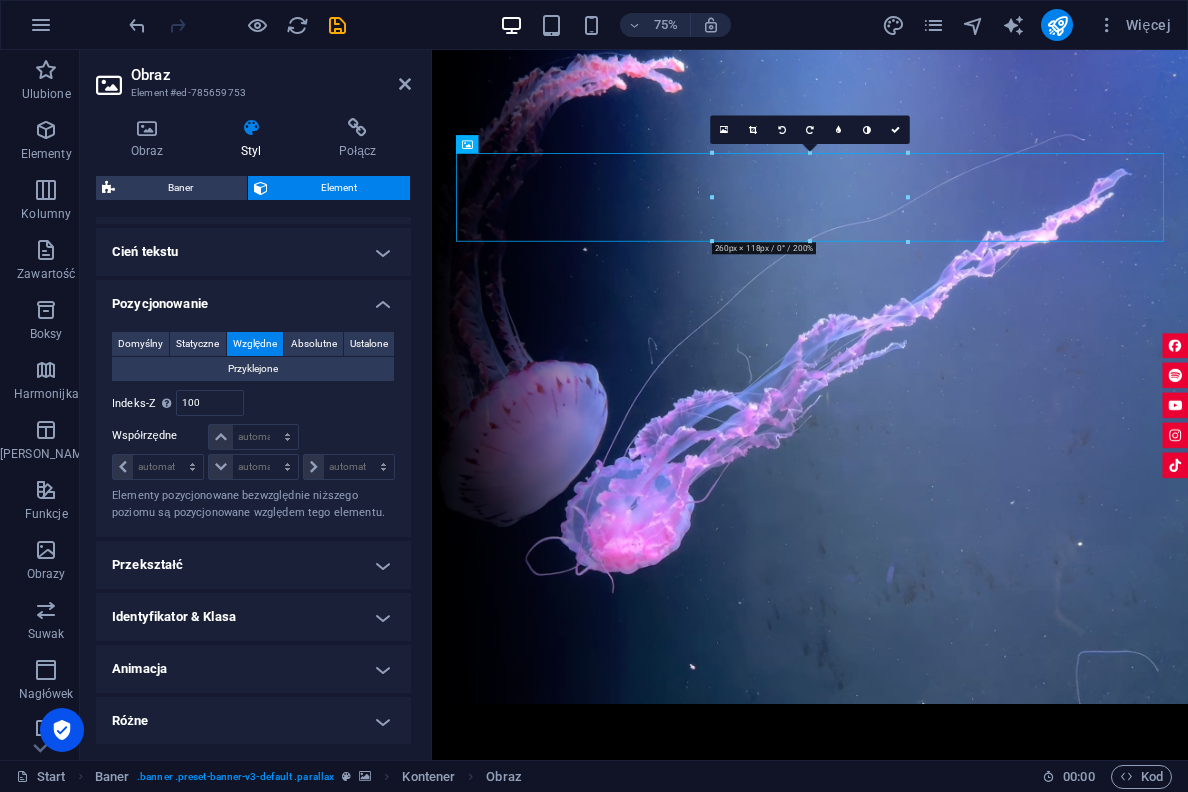scroll, scrollTop: 570, scrollLeft: 0, axis: vertical 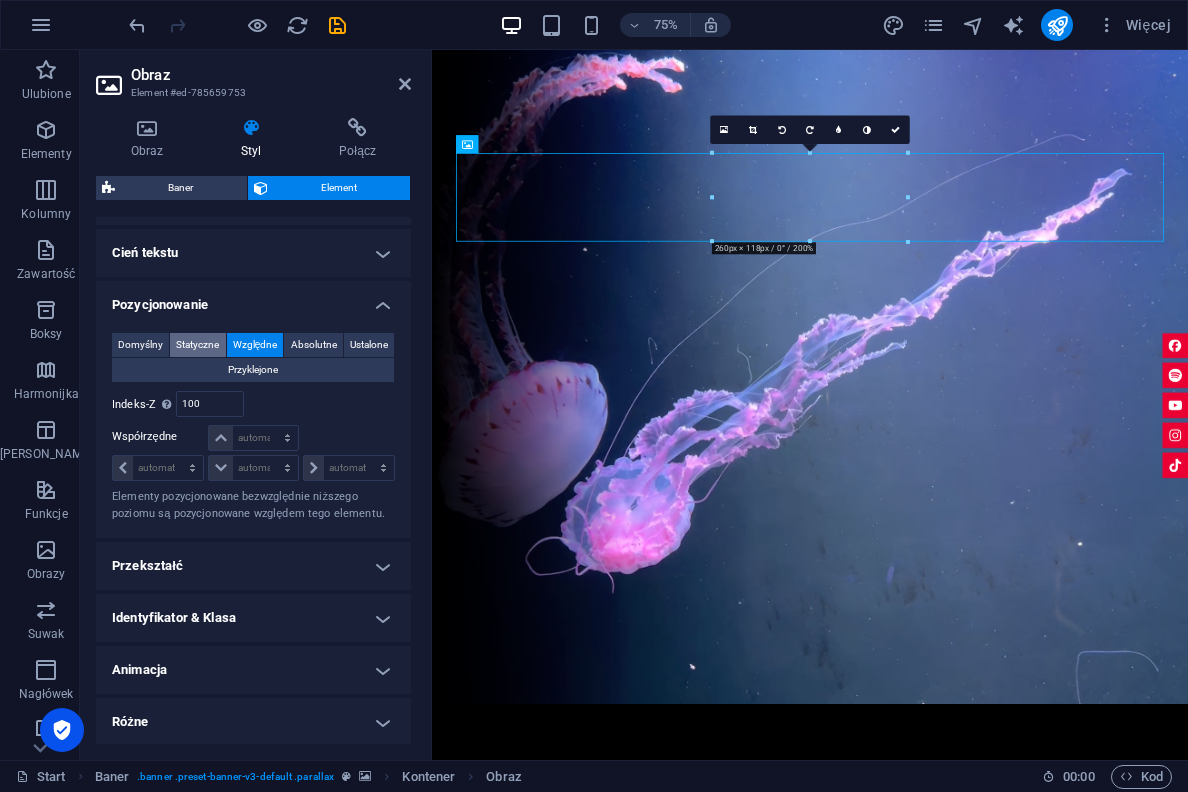 click on "Statyczne" at bounding box center (197, 345) 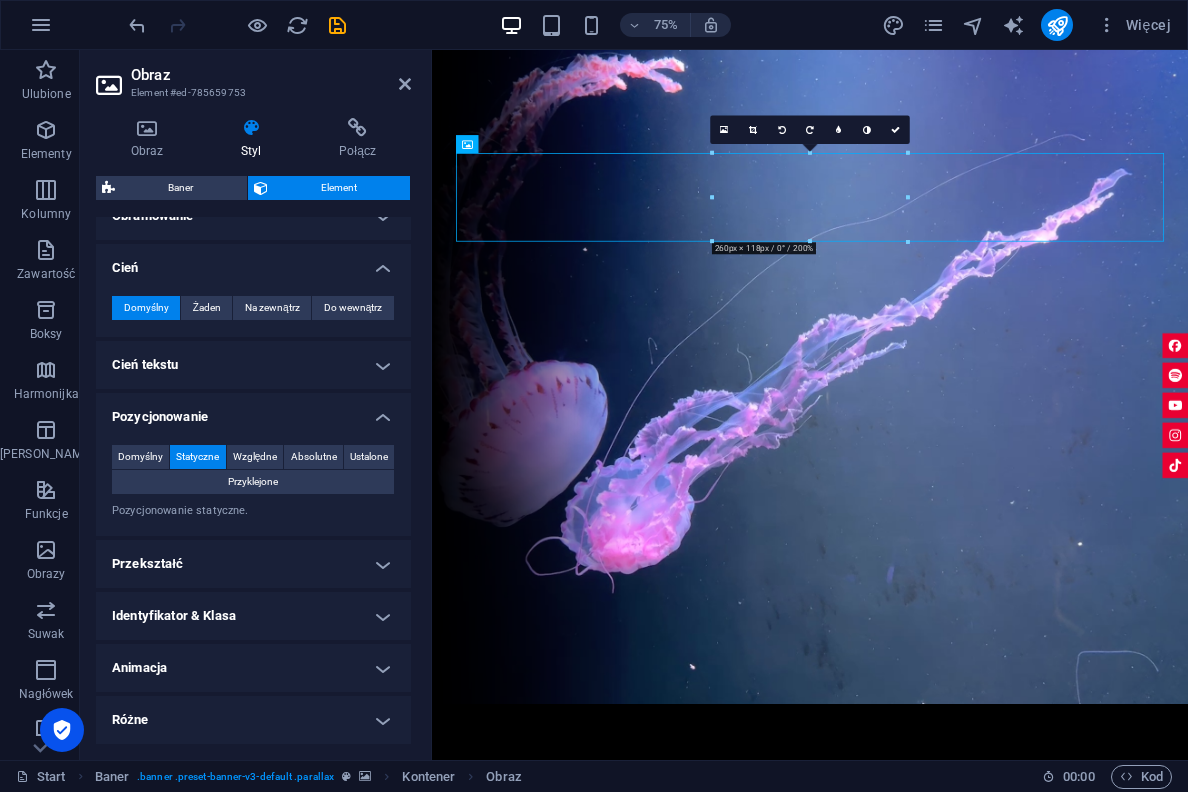 scroll, scrollTop: 456, scrollLeft: 0, axis: vertical 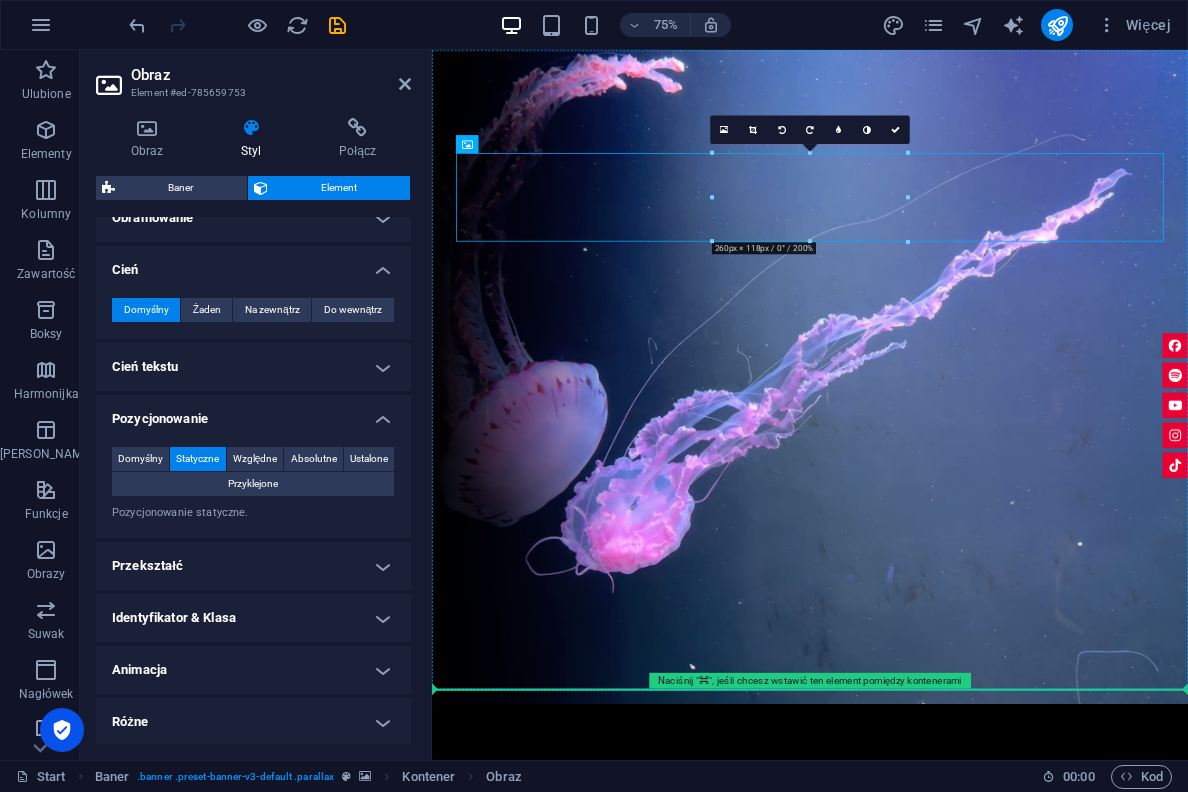 drag, startPoint x: 957, startPoint y: 265, endPoint x: 957, endPoint y: 507, distance: 242 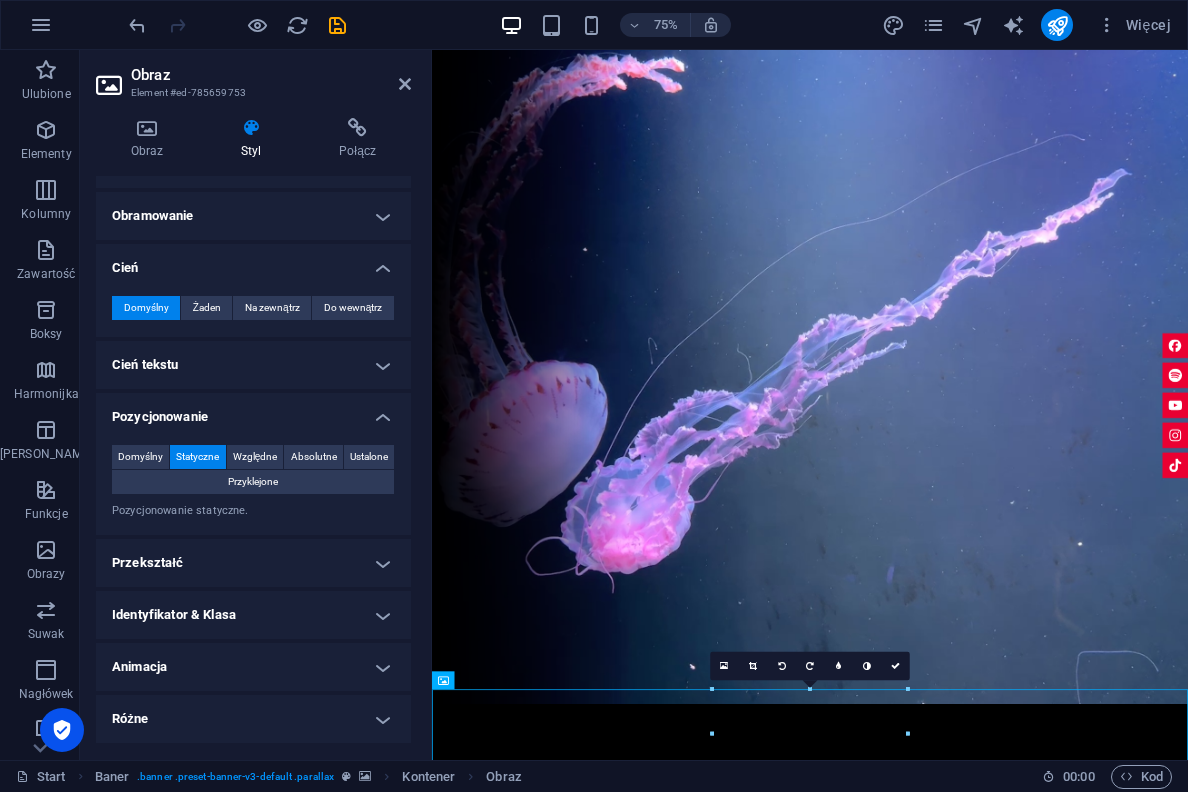 scroll, scrollTop: 205, scrollLeft: 0, axis: vertical 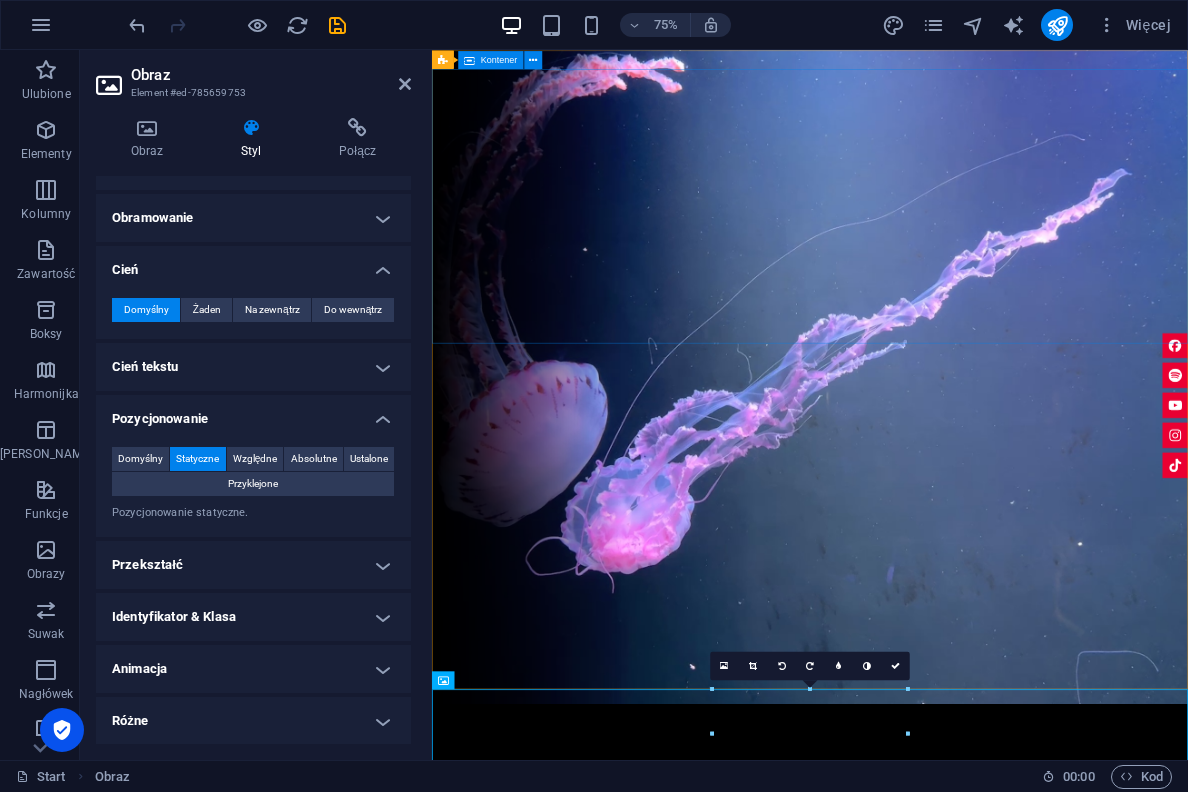 click on "Upuść treść tutaj lub  Dodaj elementy  Wklej schowek" at bounding box center [936, 1131] 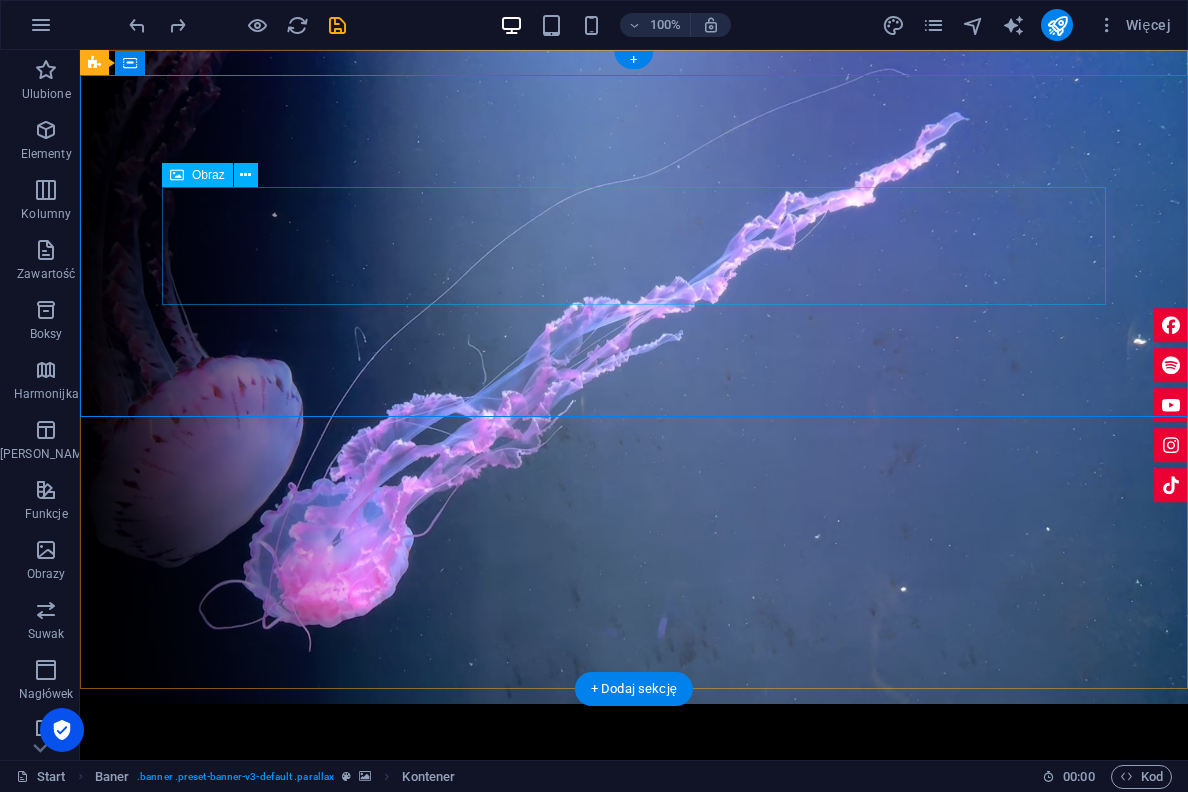 click at bounding box center (634, 901) 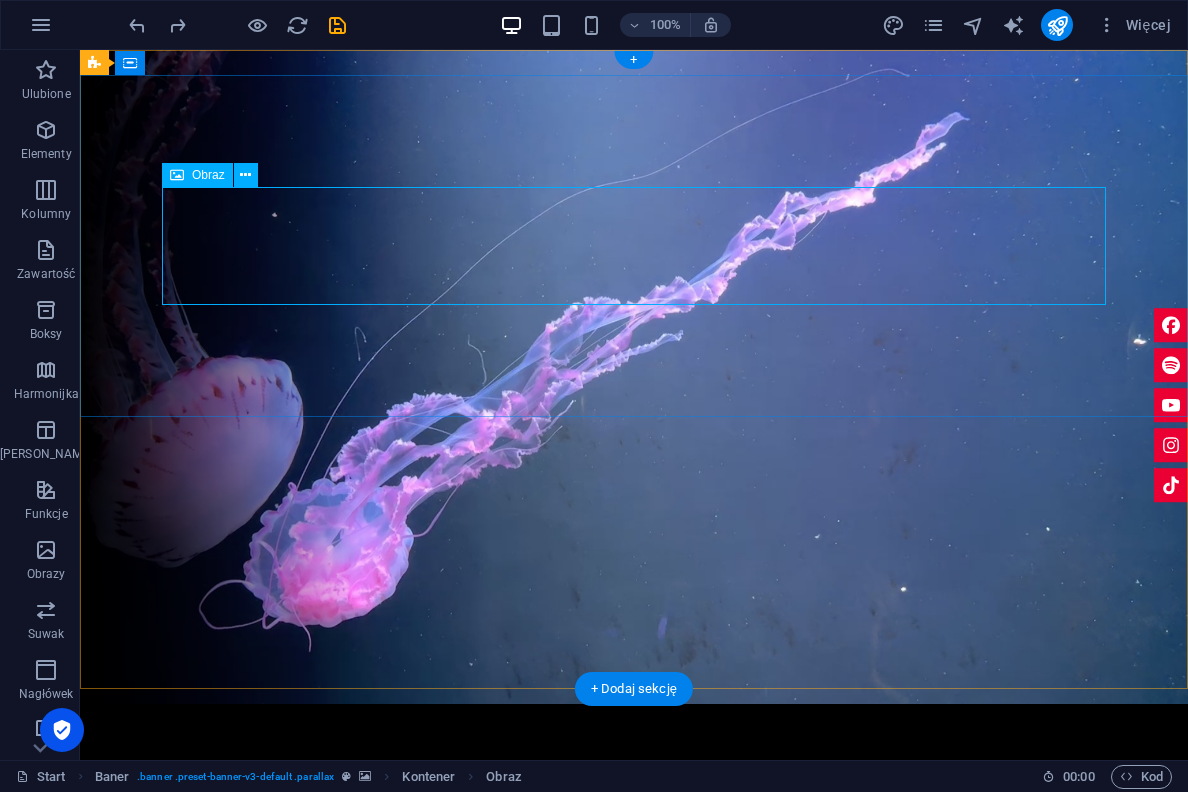 click on "Obraz" at bounding box center [208, 175] 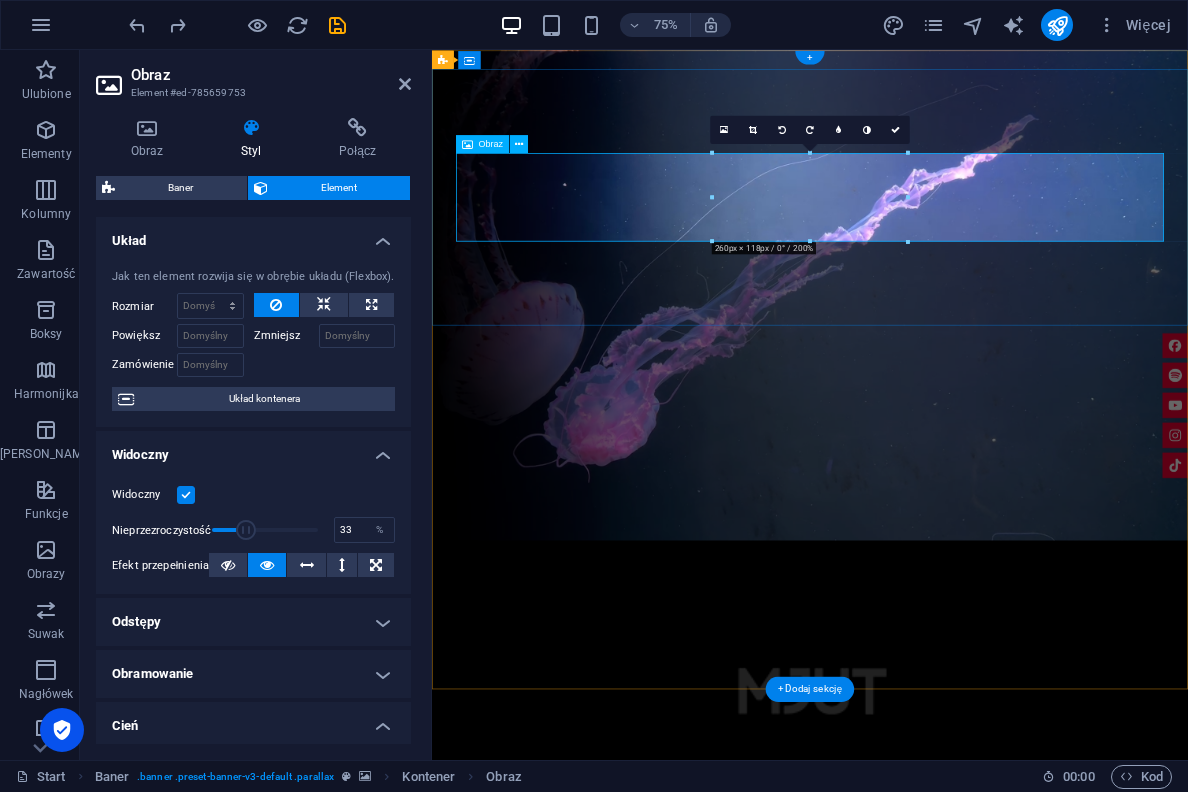 click at bounding box center (936, 901) 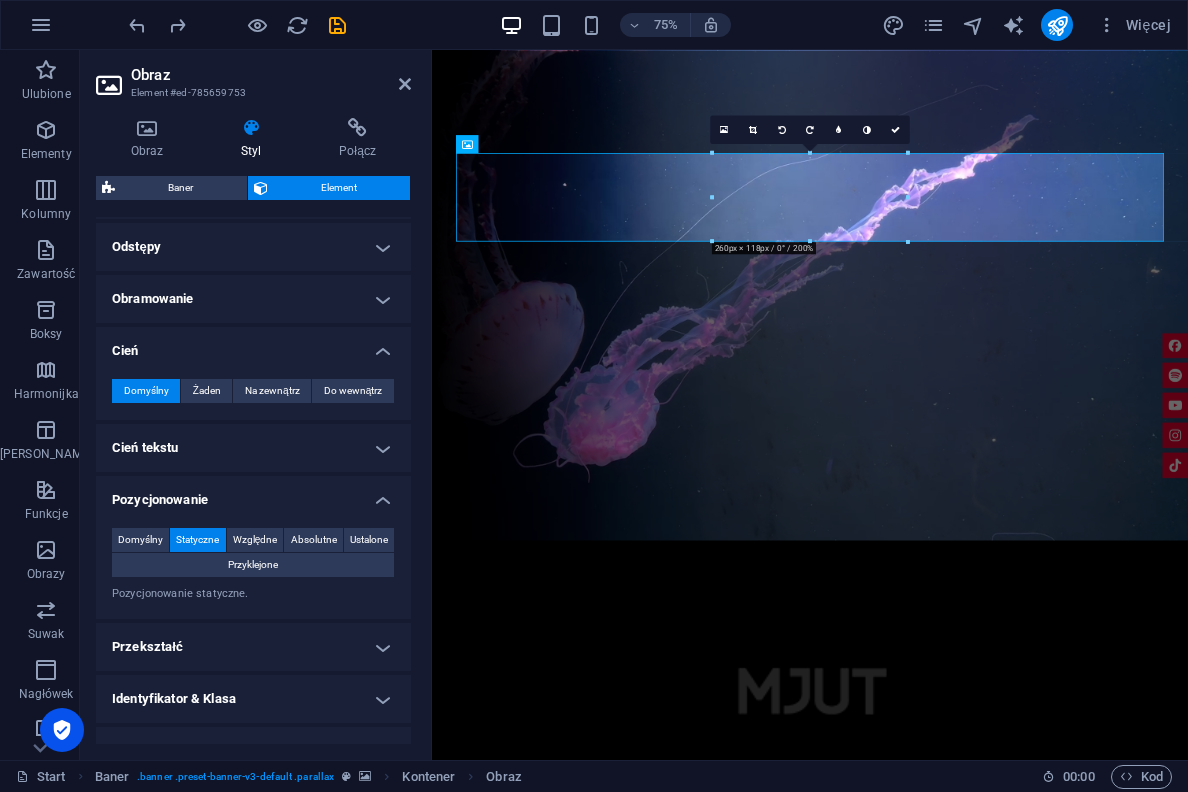 scroll, scrollTop: 395, scrollLeft: 0, axis: vertical 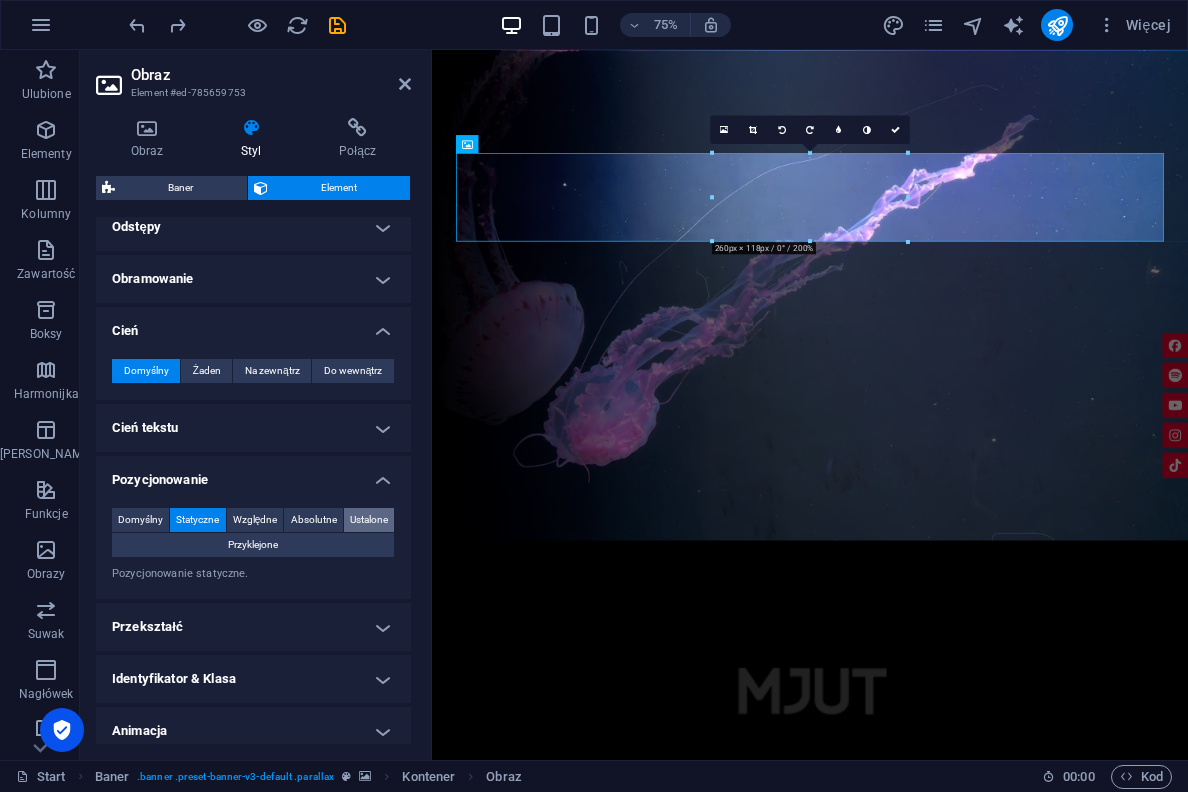 click on "Ustalone" at bounding box center (369, 520) 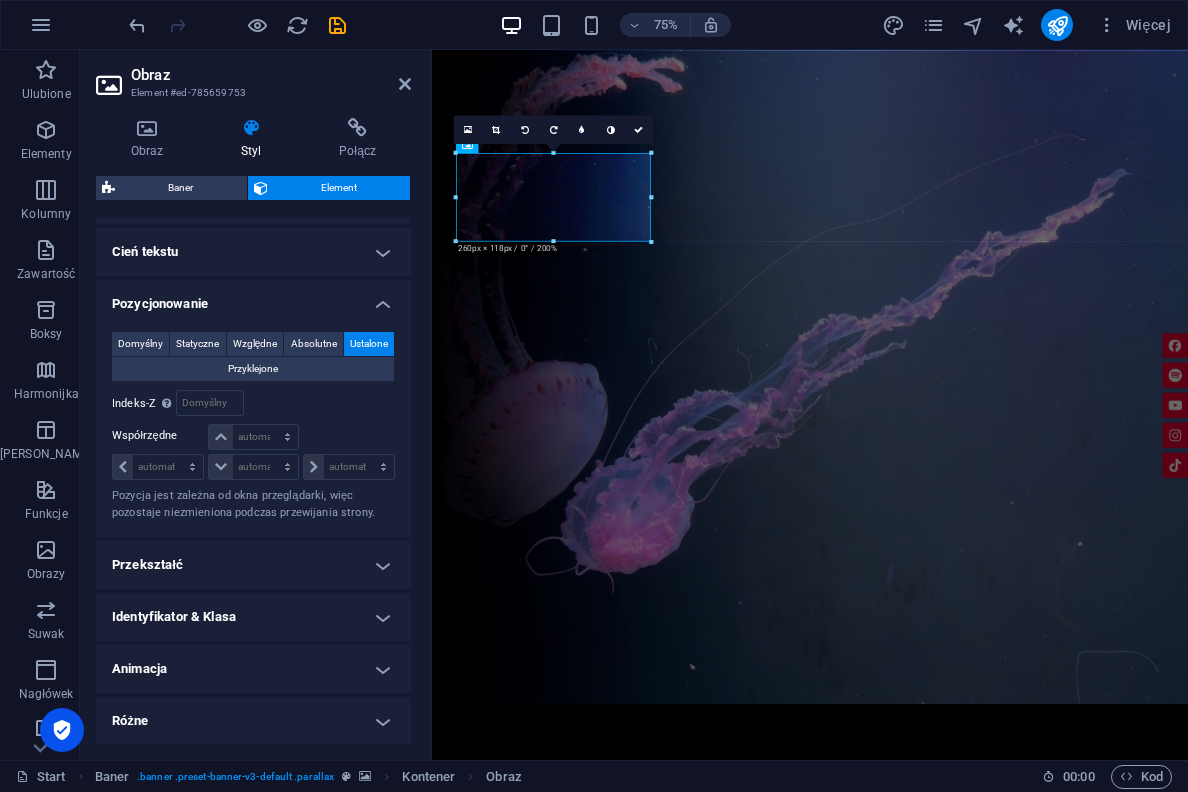 scroll, scrollTop: 570, scrollLeft: 0, axis: vertical 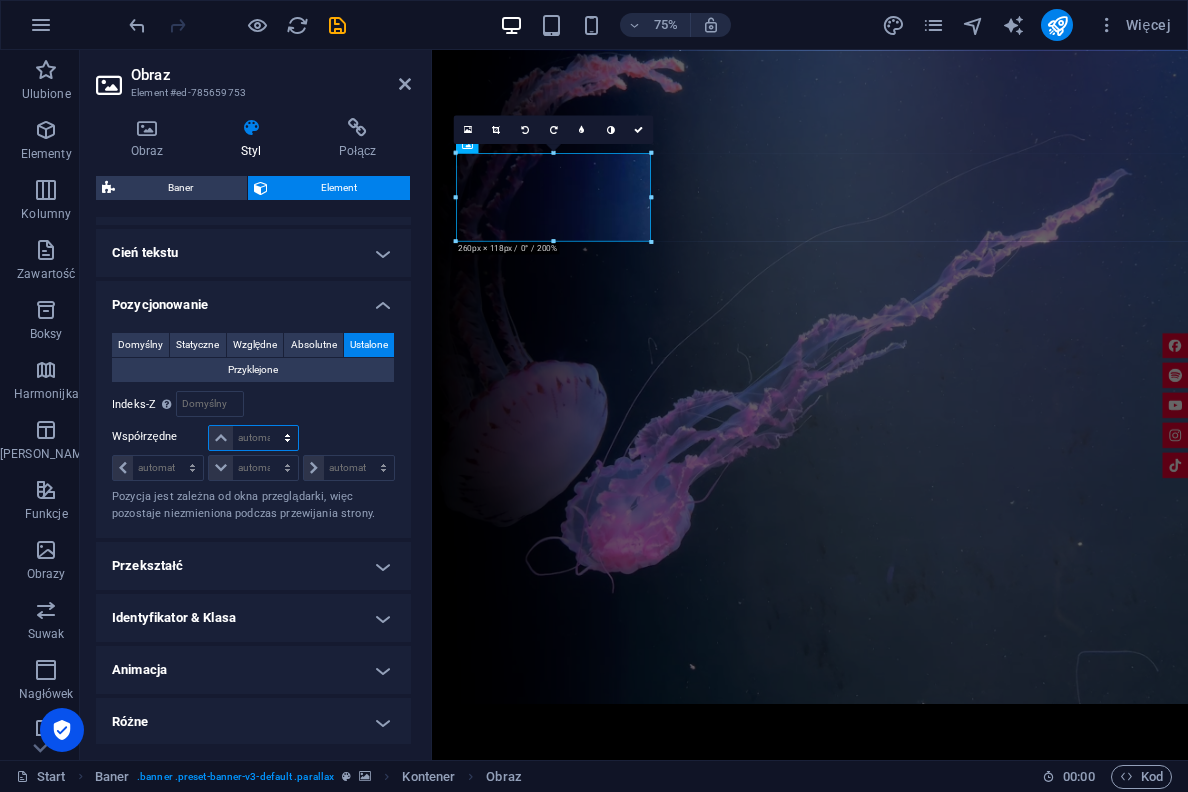 select on "em" 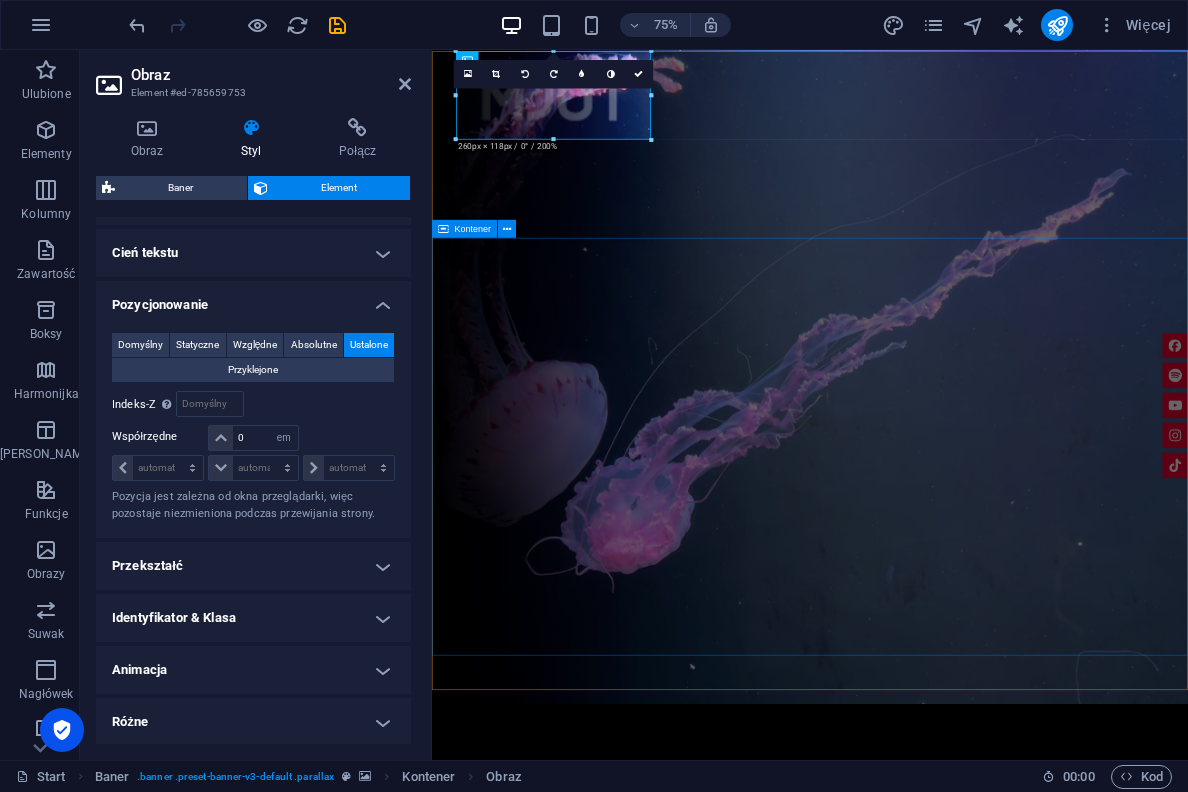 scroll, scrollTop: 0, scrollLeft: 0, axis: both 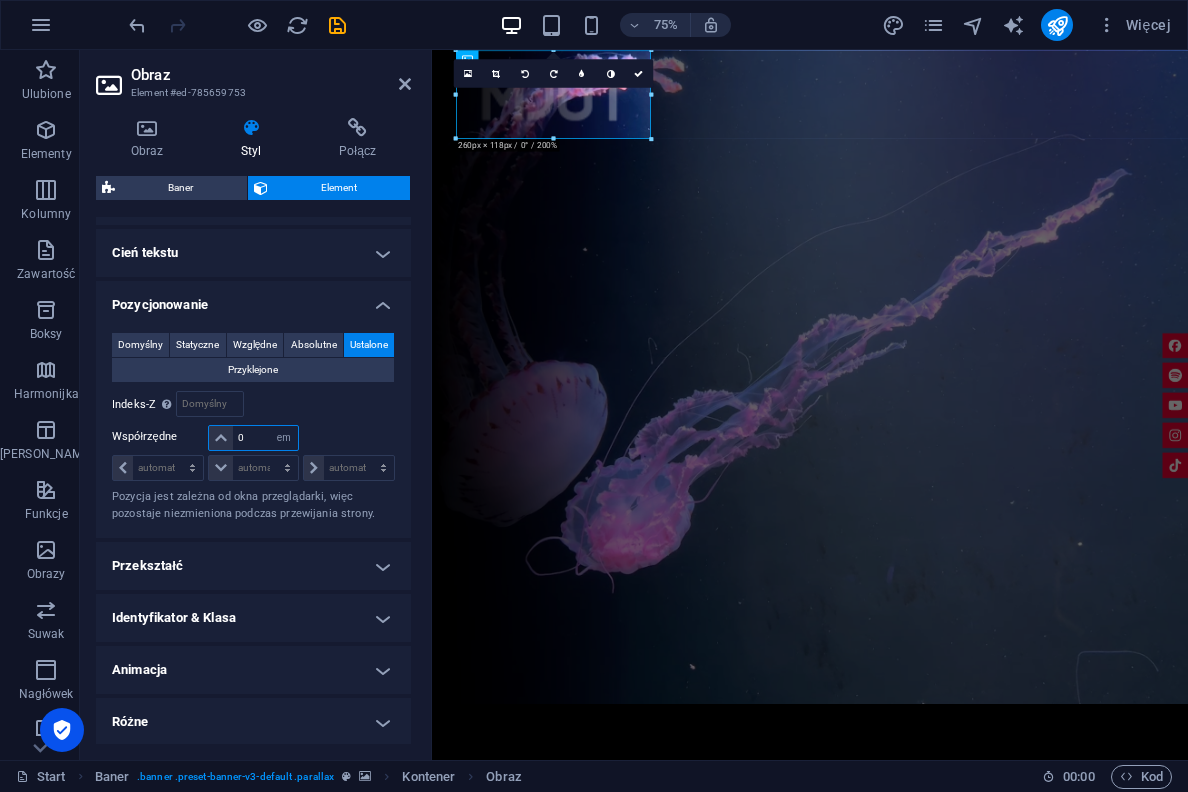 drag, startPoint x: 251, startPoint y: 437, endPoint x: 225, endPoint y: 437, distance: 26 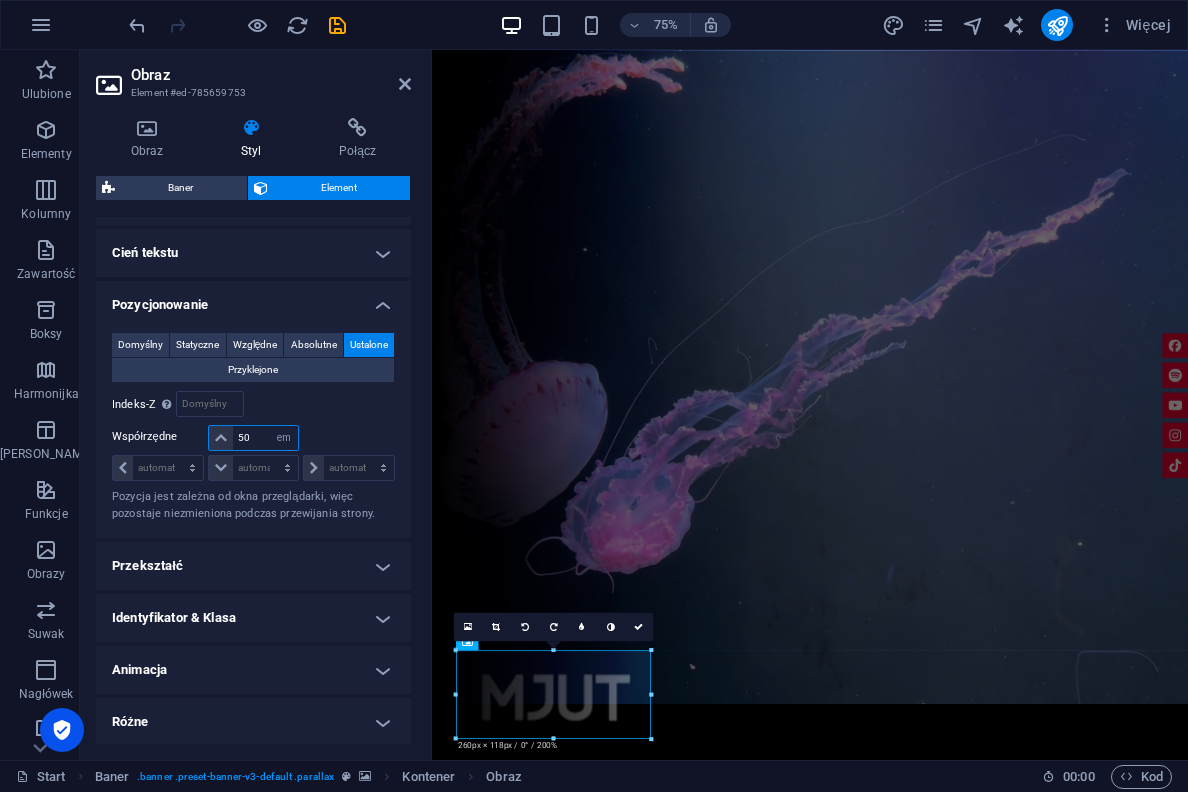 drag, startPoint x: 253, startPoint y: 434, endPoint x: 212, endPoint y: 434, distance: 41 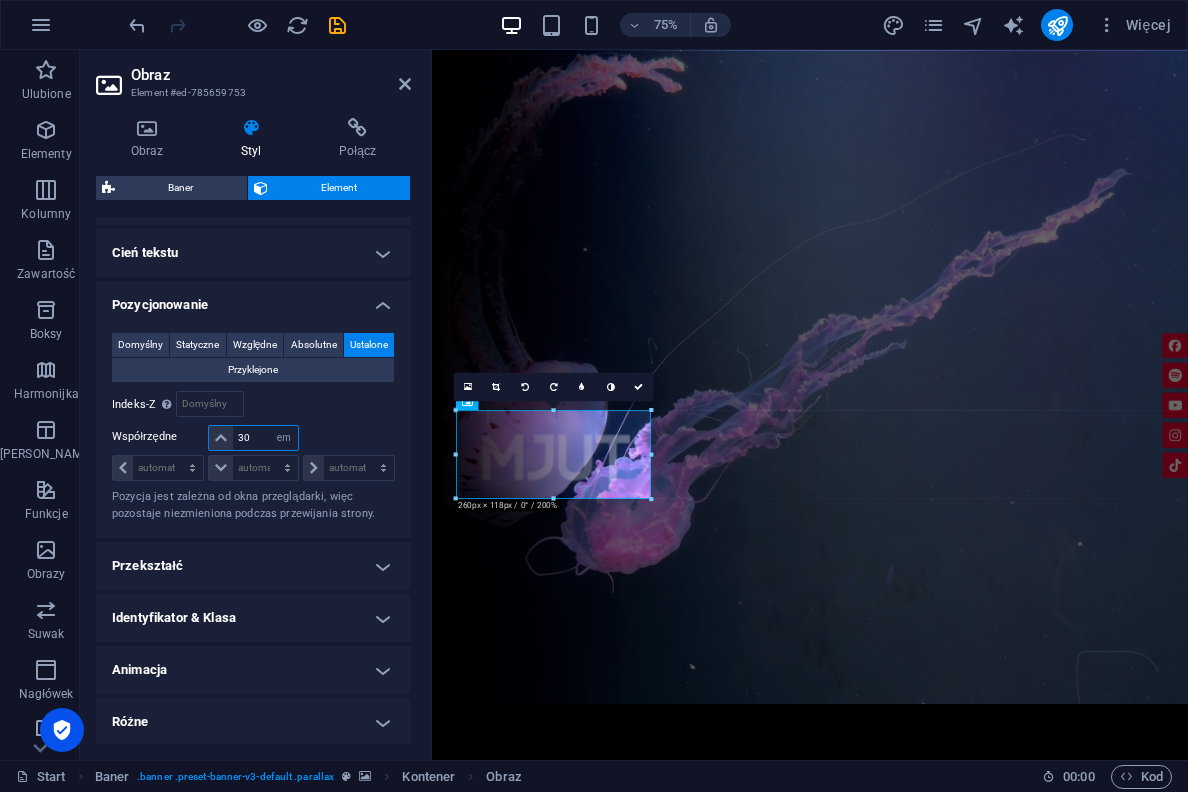 drag, startPoint x: 254, startPoint y: 433, endPoint x: 200, endPoint y: 433, distance: 54 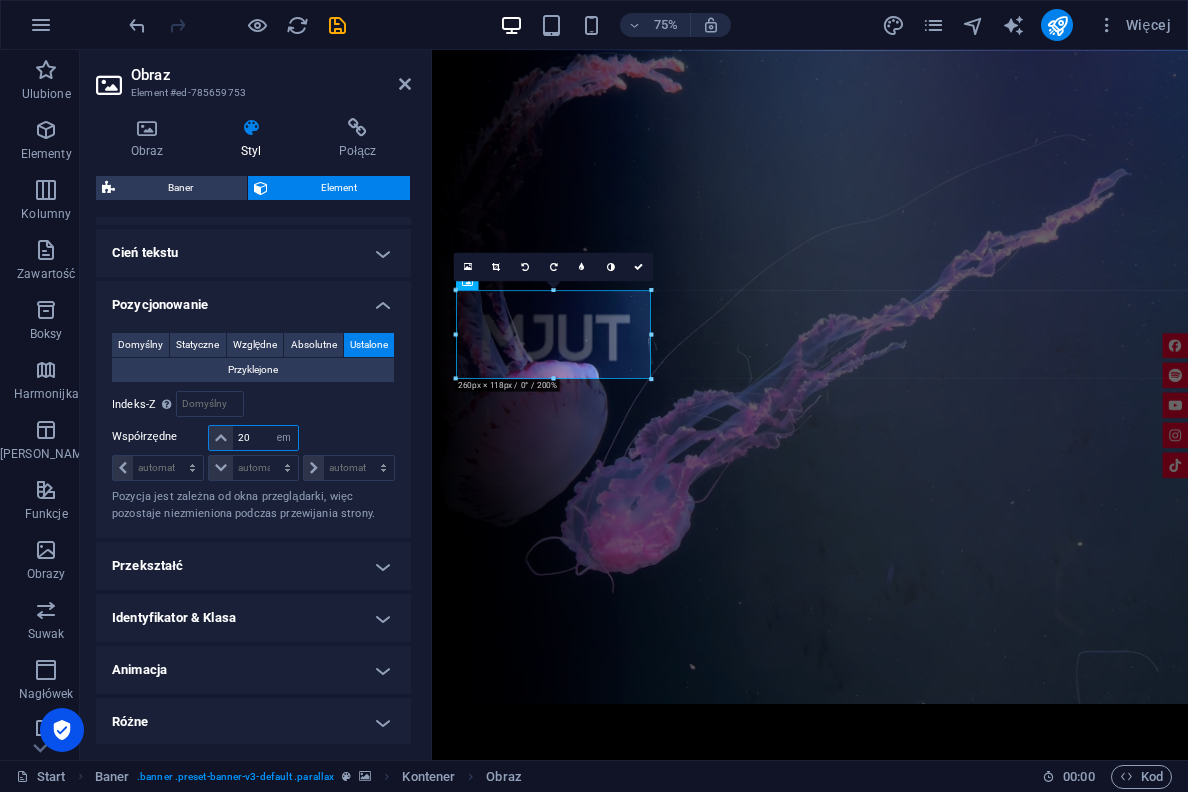 type on "20" 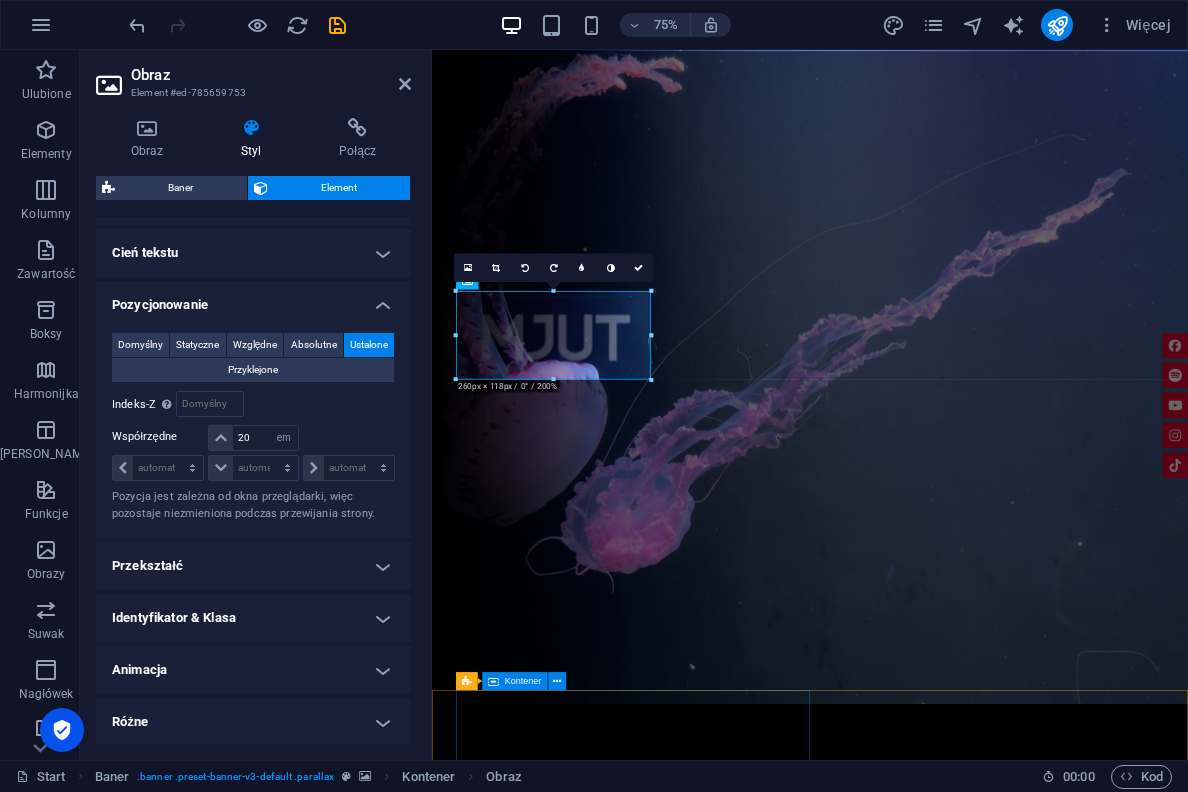 scroll, scrollTop: 0, scrollLeft: 0, axis: both 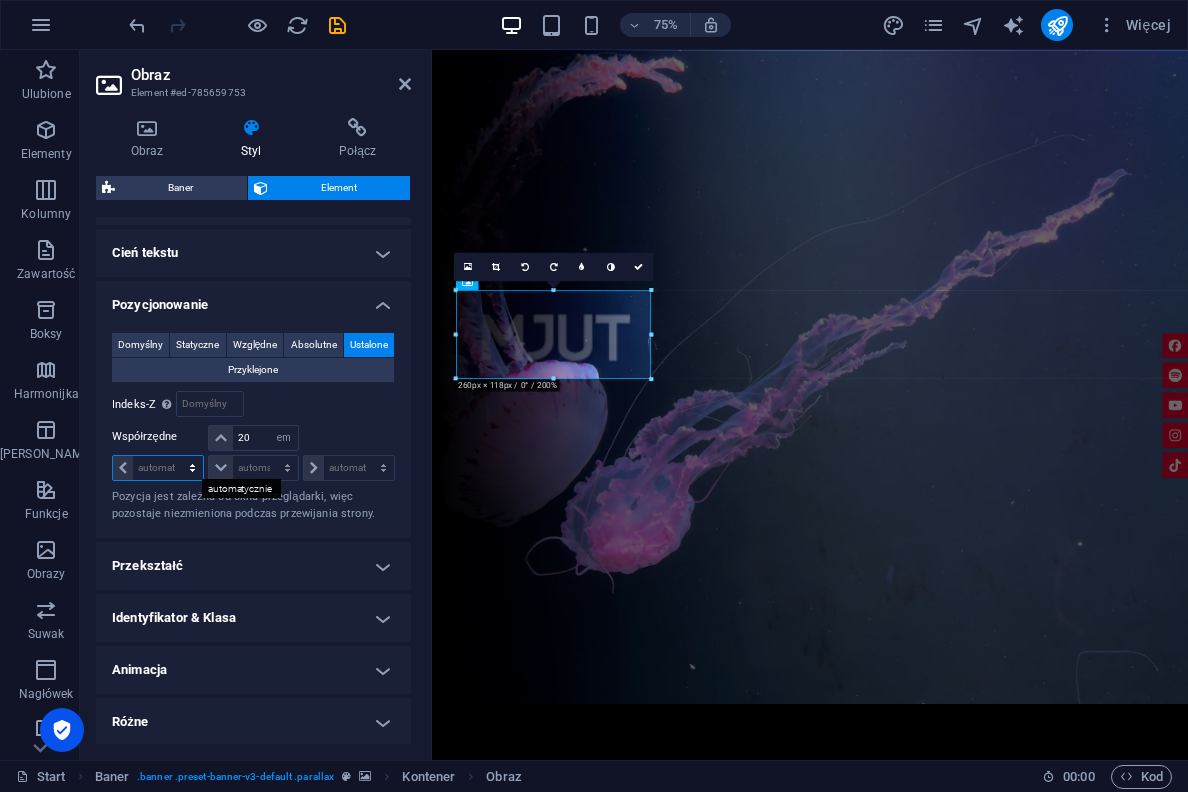 select on "em" 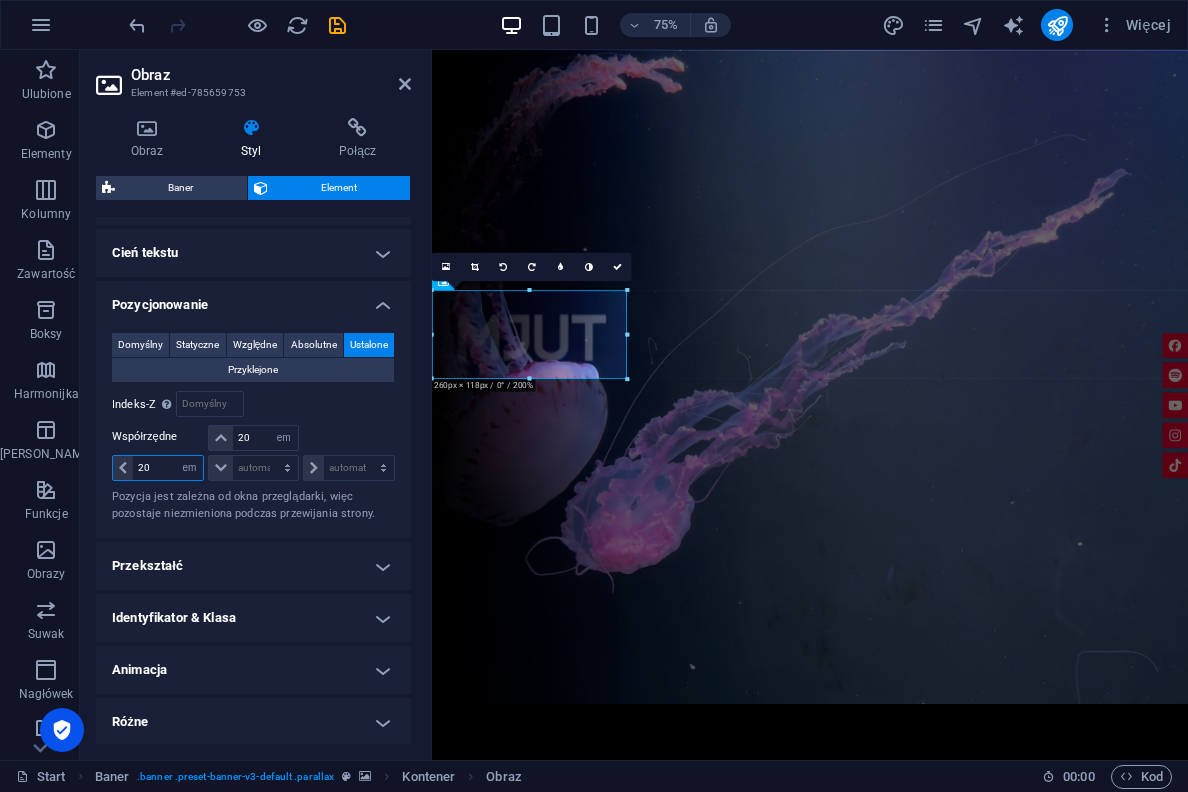 type on "20" 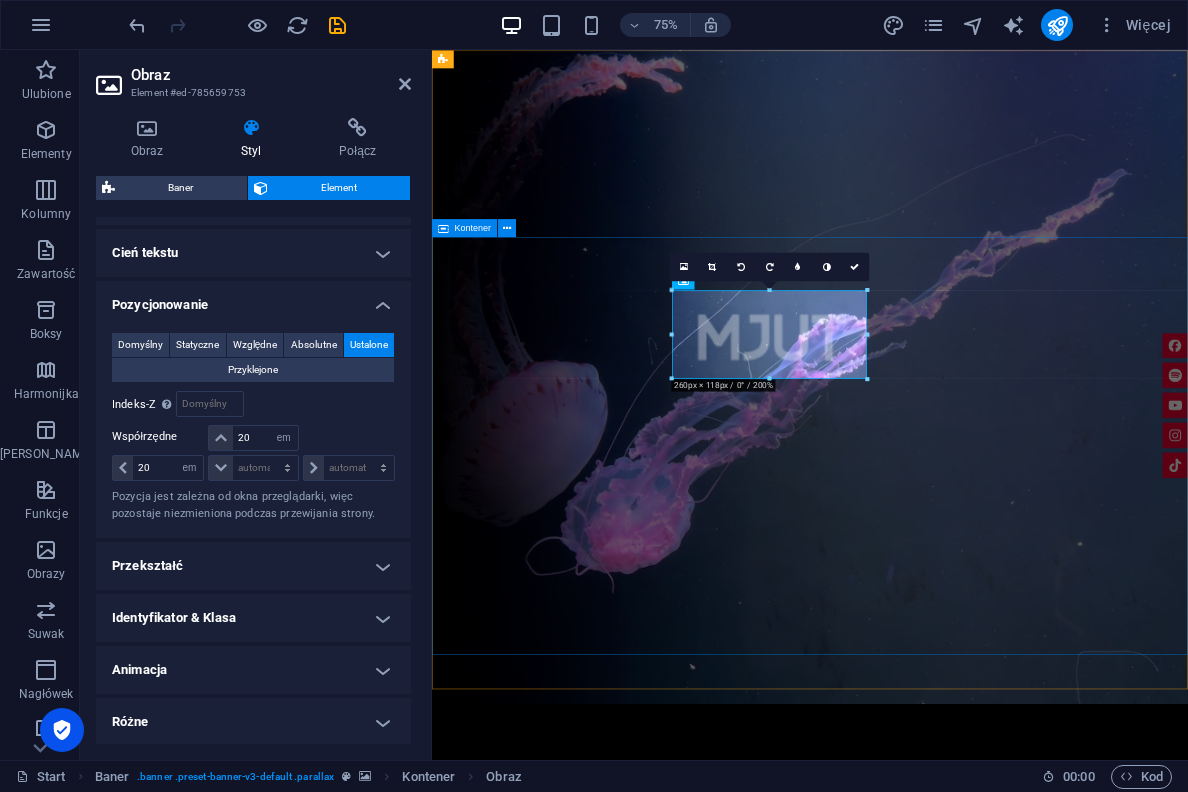 scroll, scrollTop: 0, scrollLeft: 0, axis: both 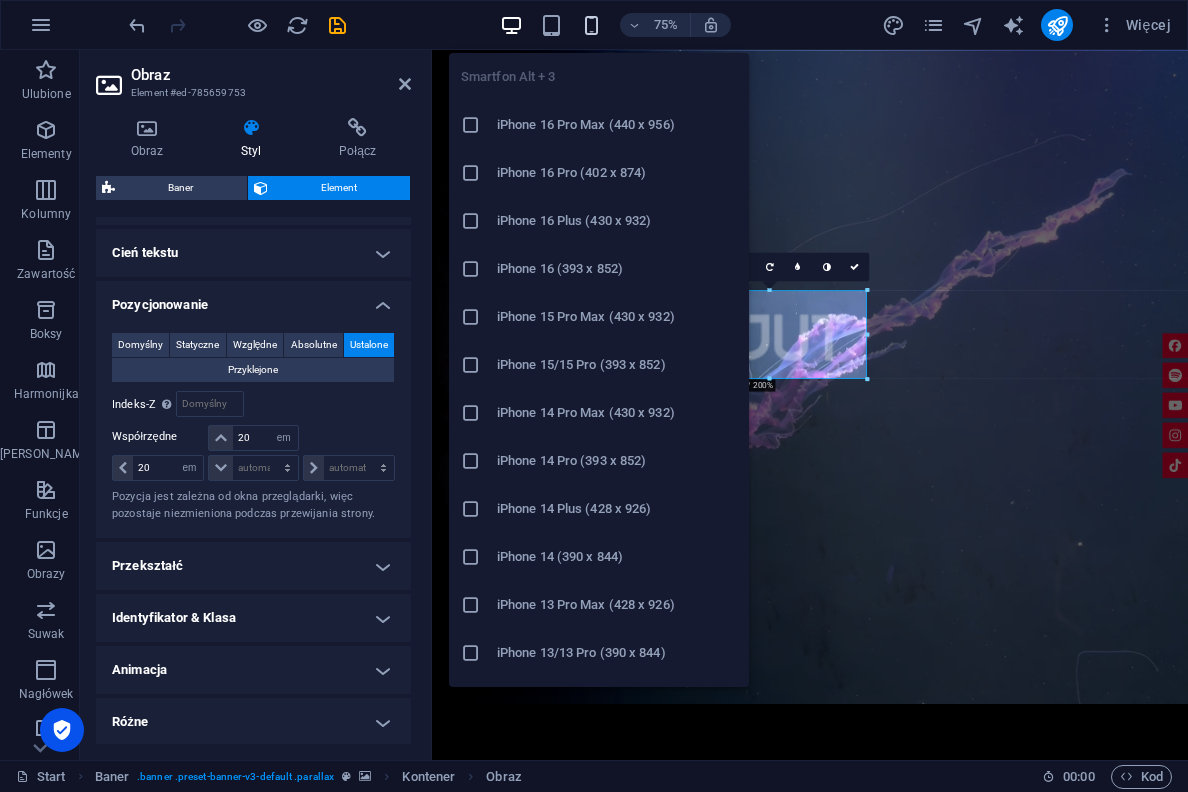 click at bounding box center (591, 25) 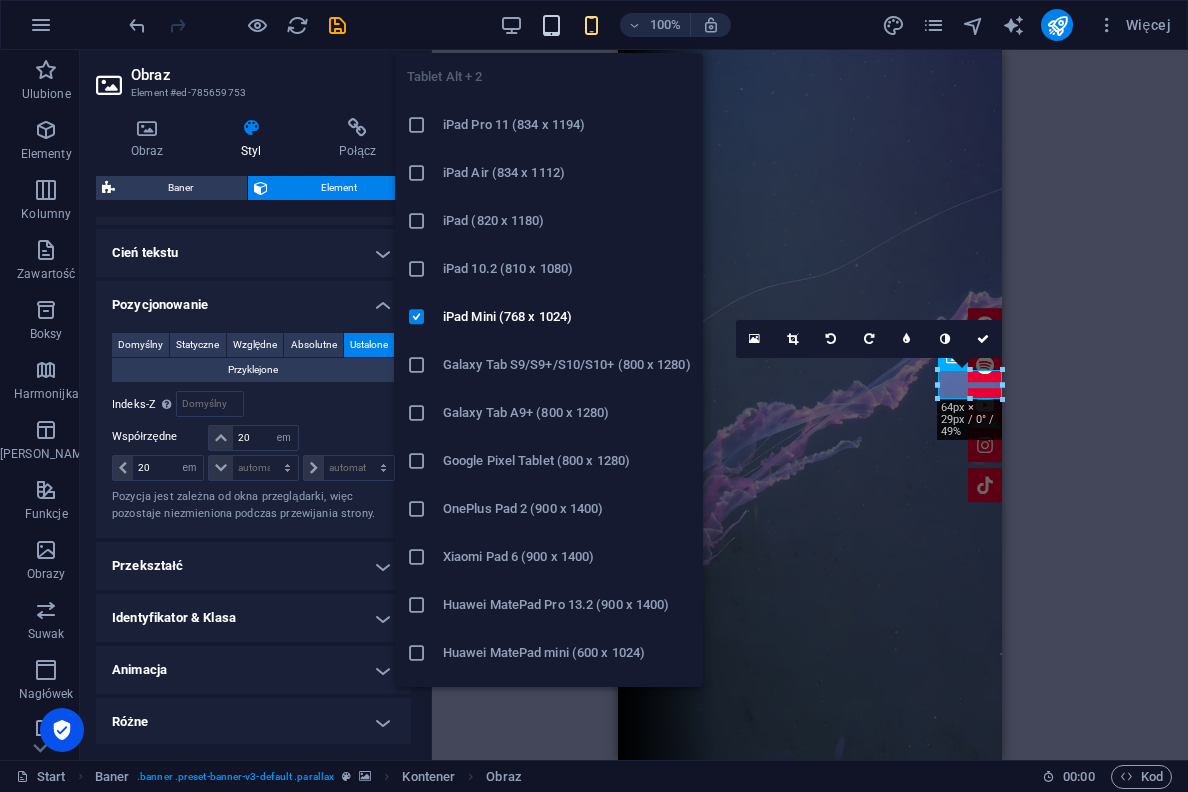 click at bounding box center (551, 25) 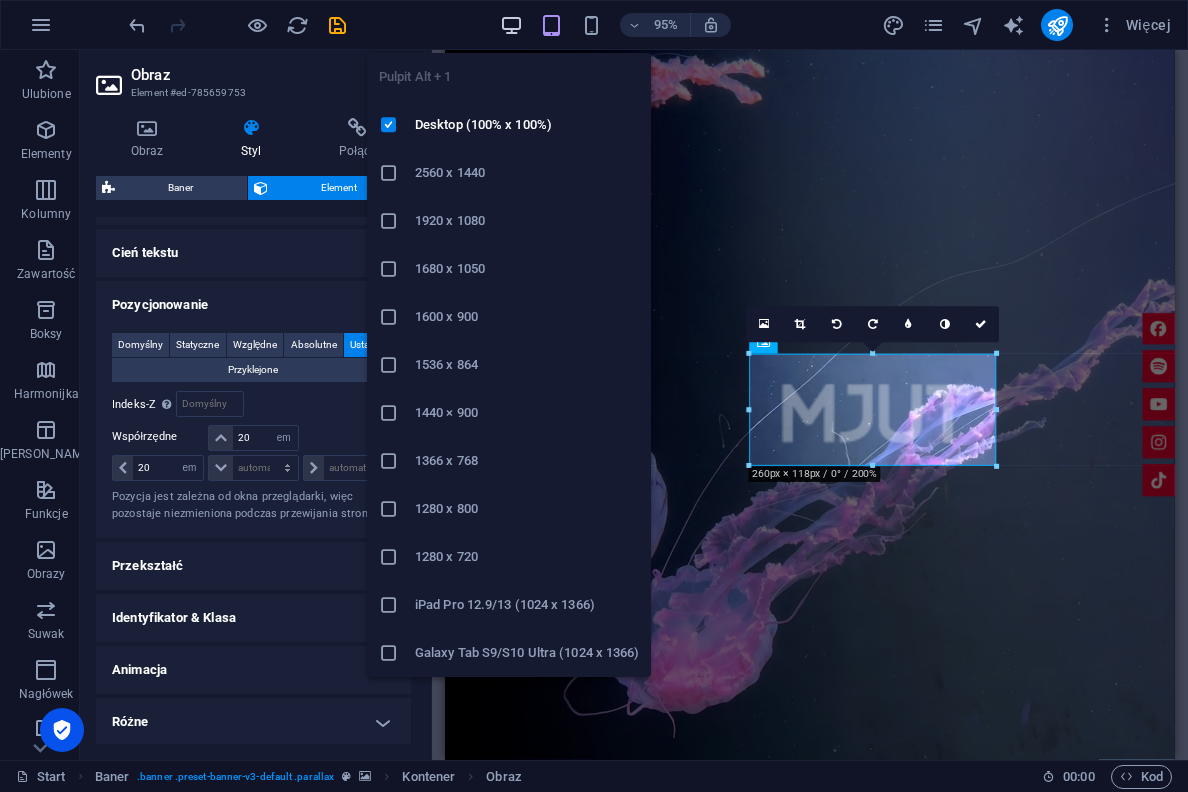 click at bounding box center (511, 25) 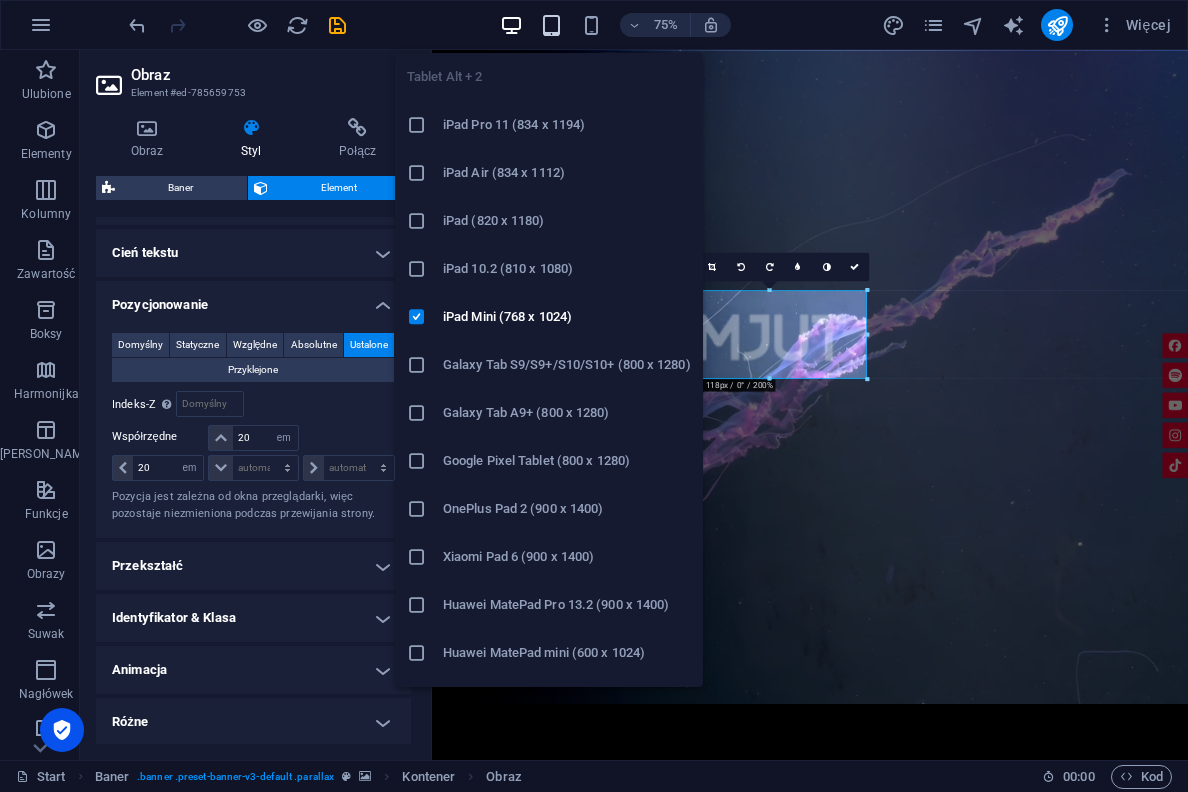 click at bounding box center [551, 25] 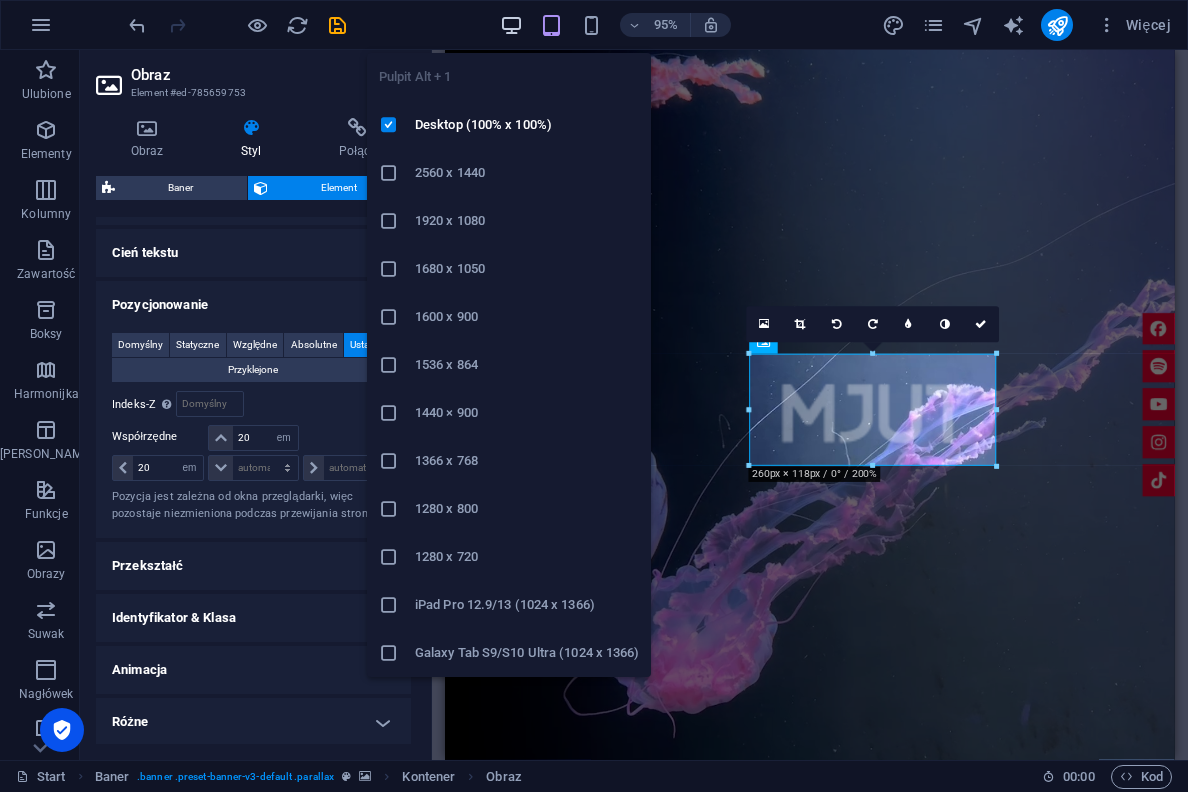 click at bounding box center [511, 25] 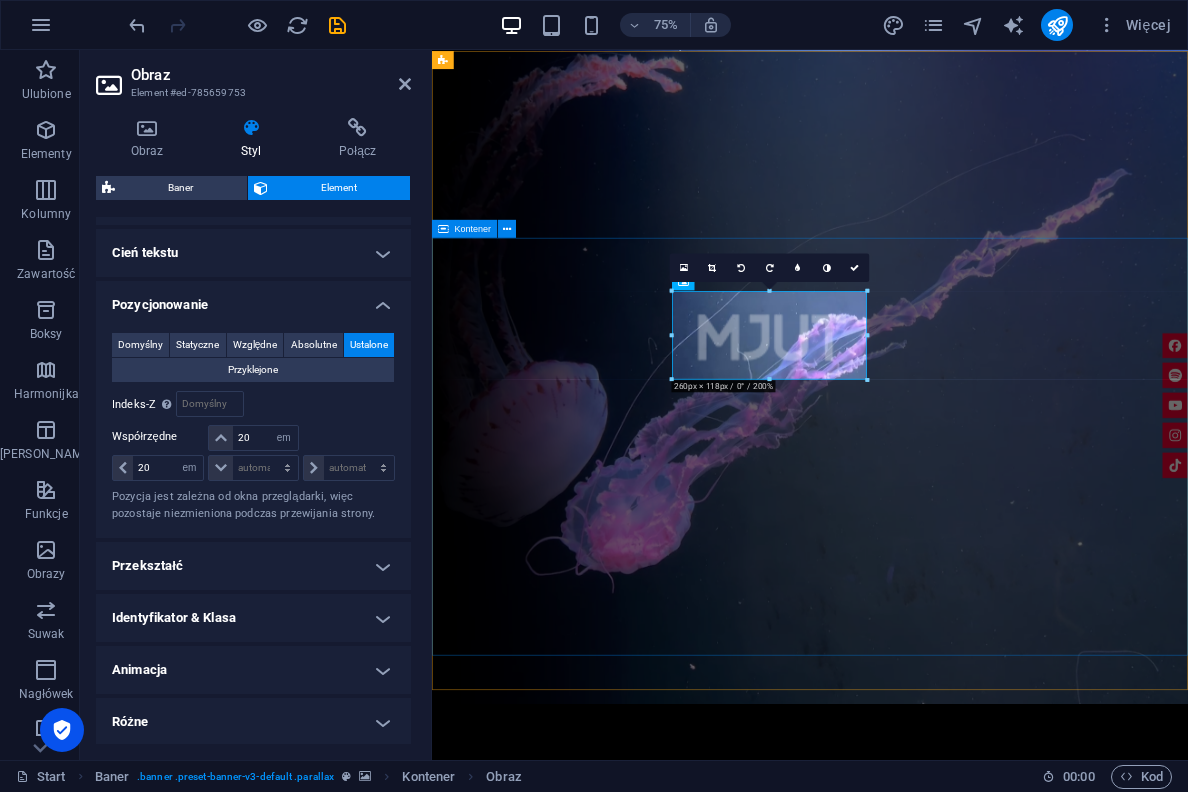 scroll, scrollTop: 0, scrollLeft: 0, axis: both 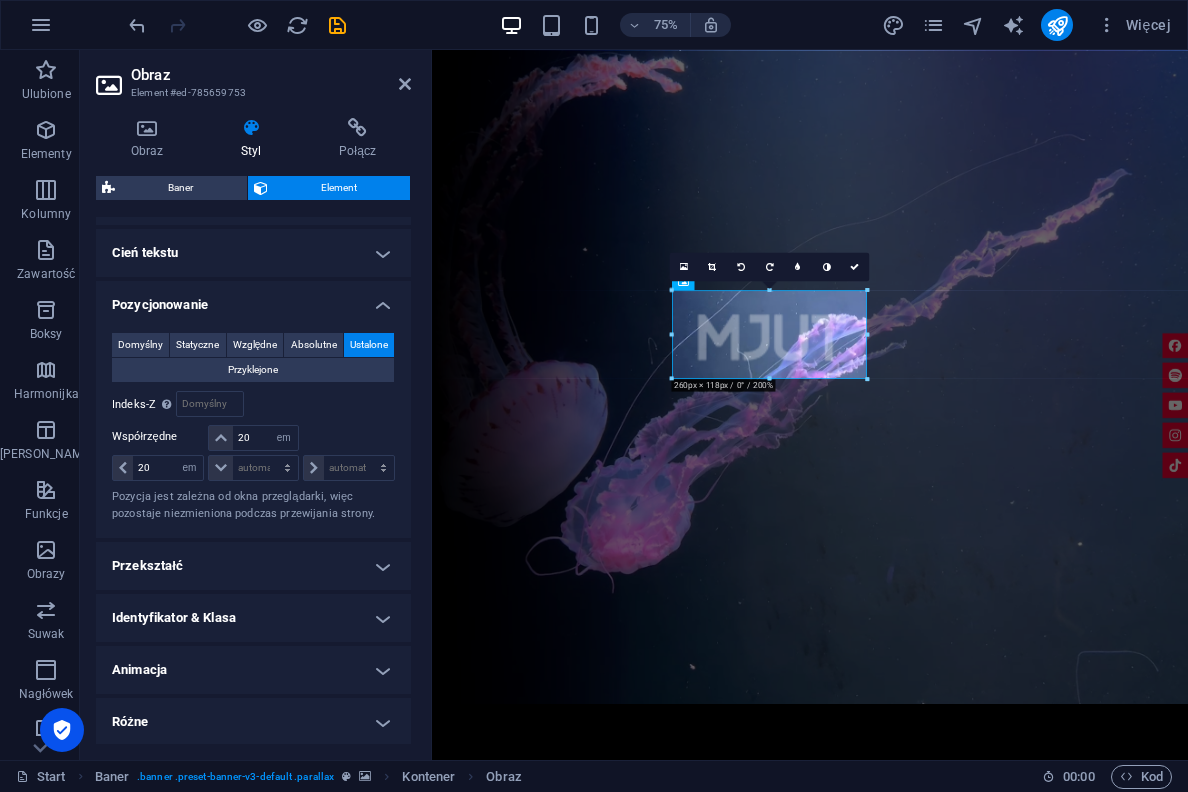 click on "Animacja" at bounding box center [253, 670] 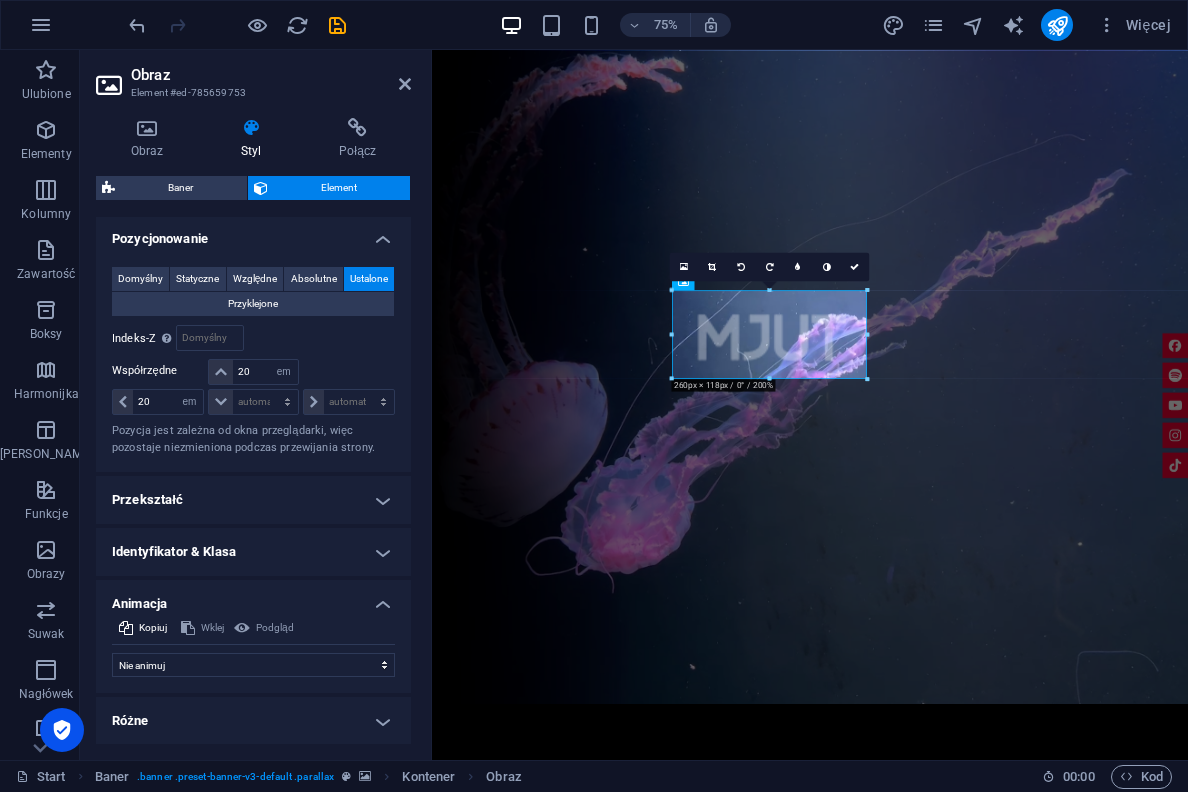scroll, scrollTop: 635, scrollLeft: 0, axis: vertical 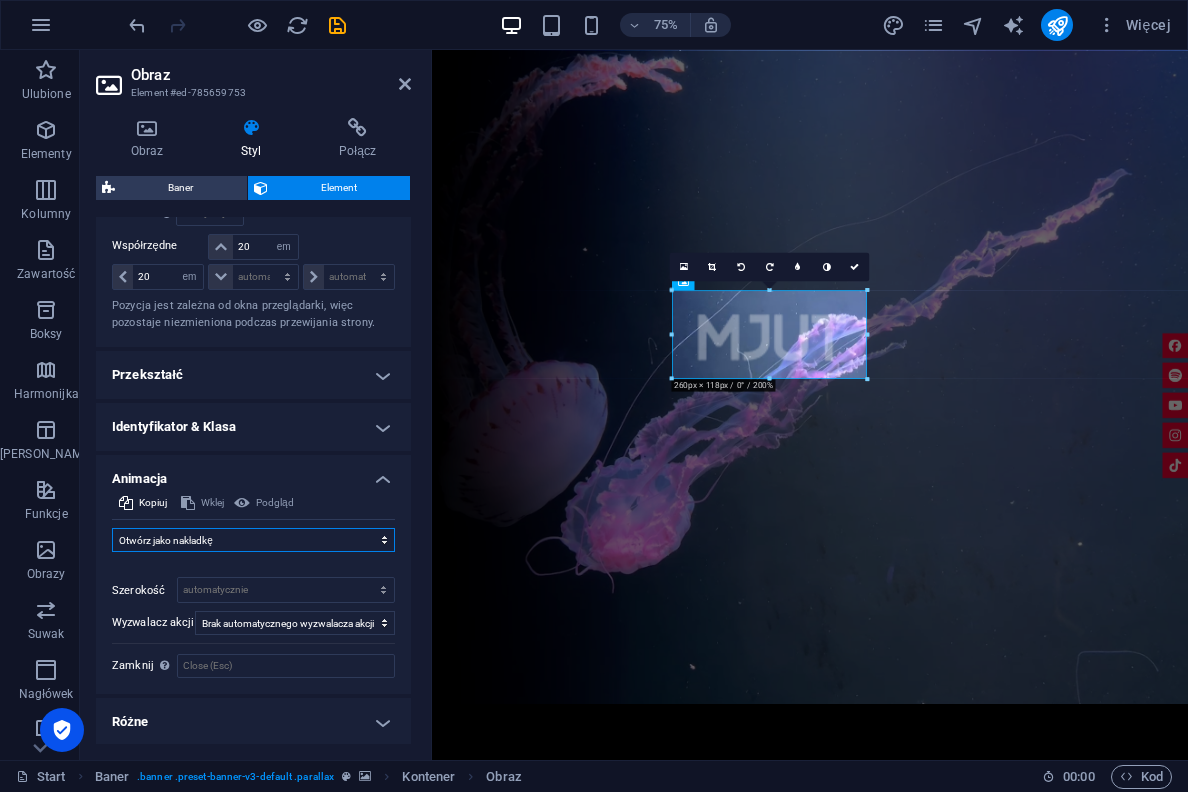 select on "move-right-to-left" 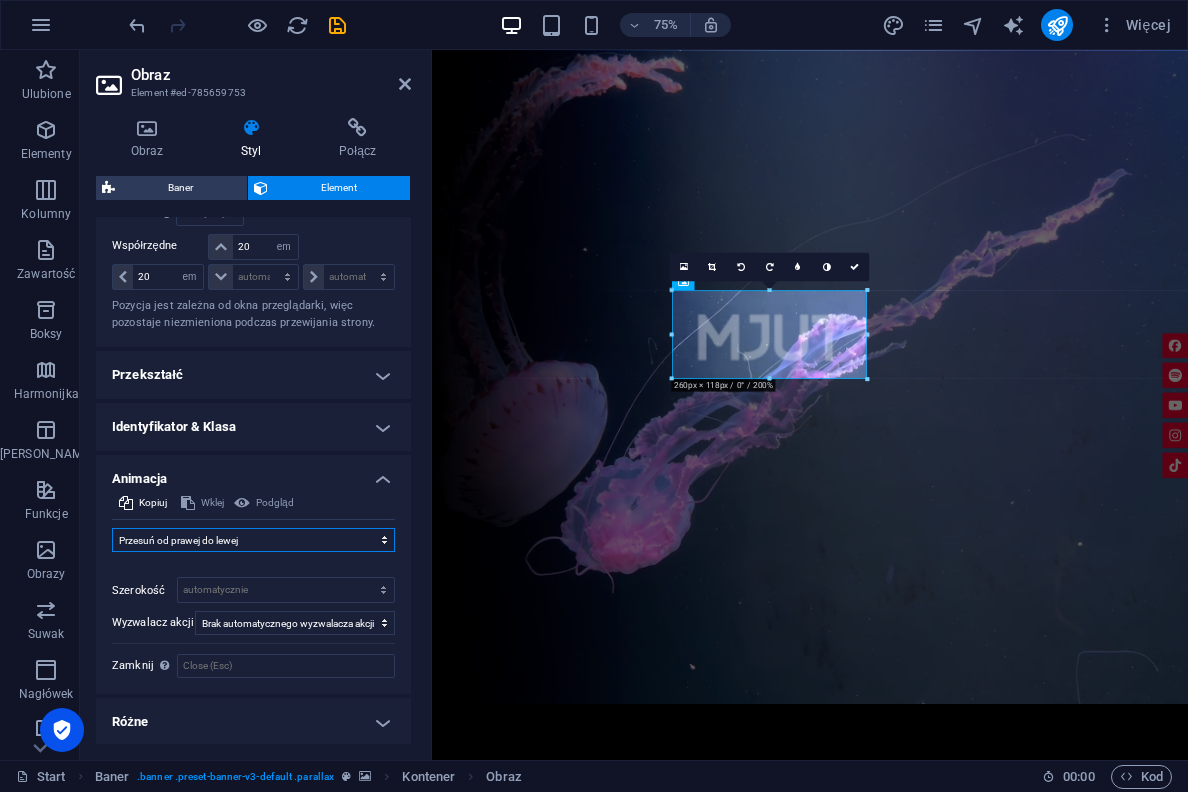 select on "scroll" 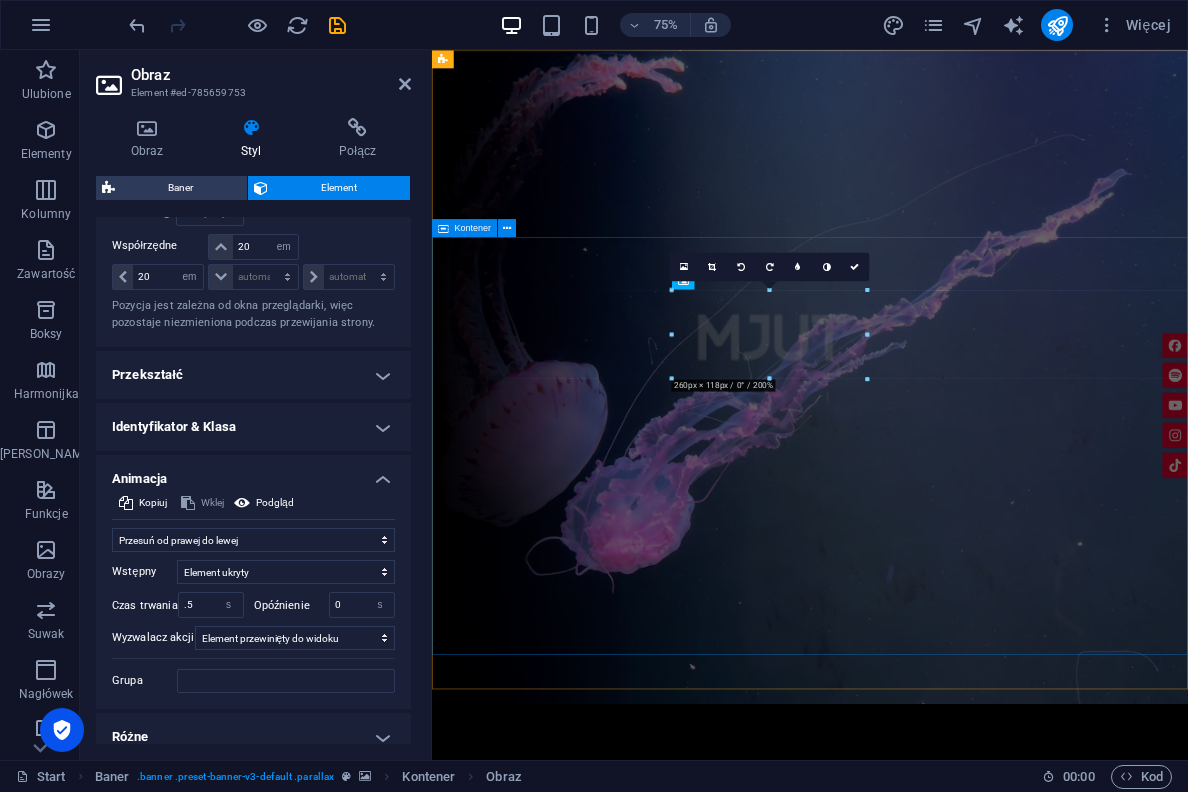 scroll, scrollTop: 0, scrollLeft: 0, axis: both 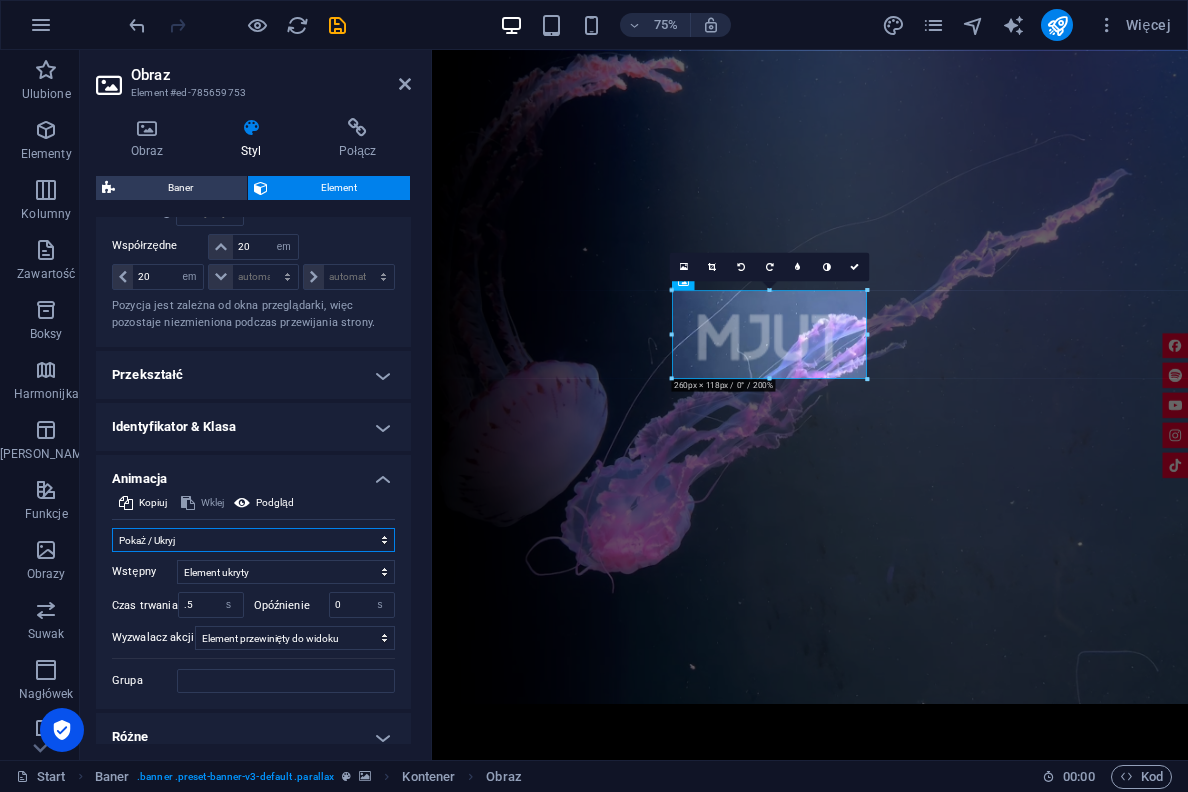 select on "none" 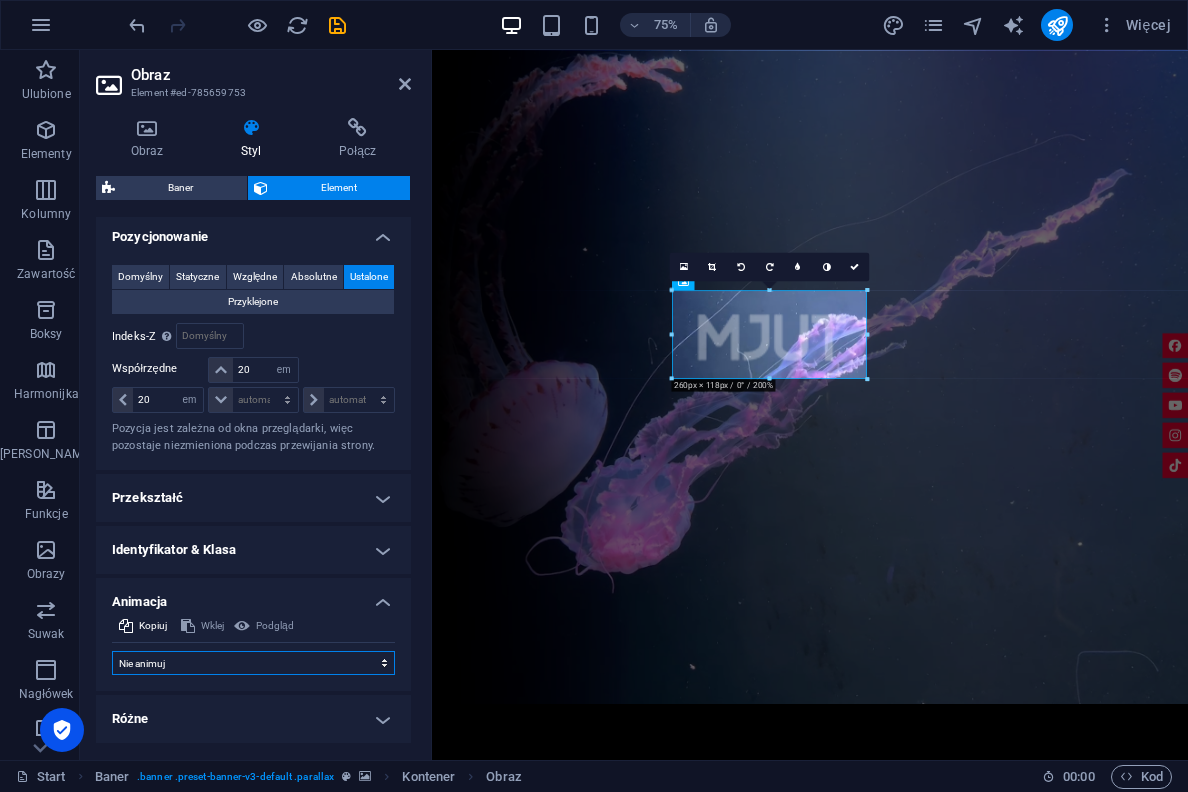 scroll, scrollTop: 635, scrollLeft: 0, axis: vertical 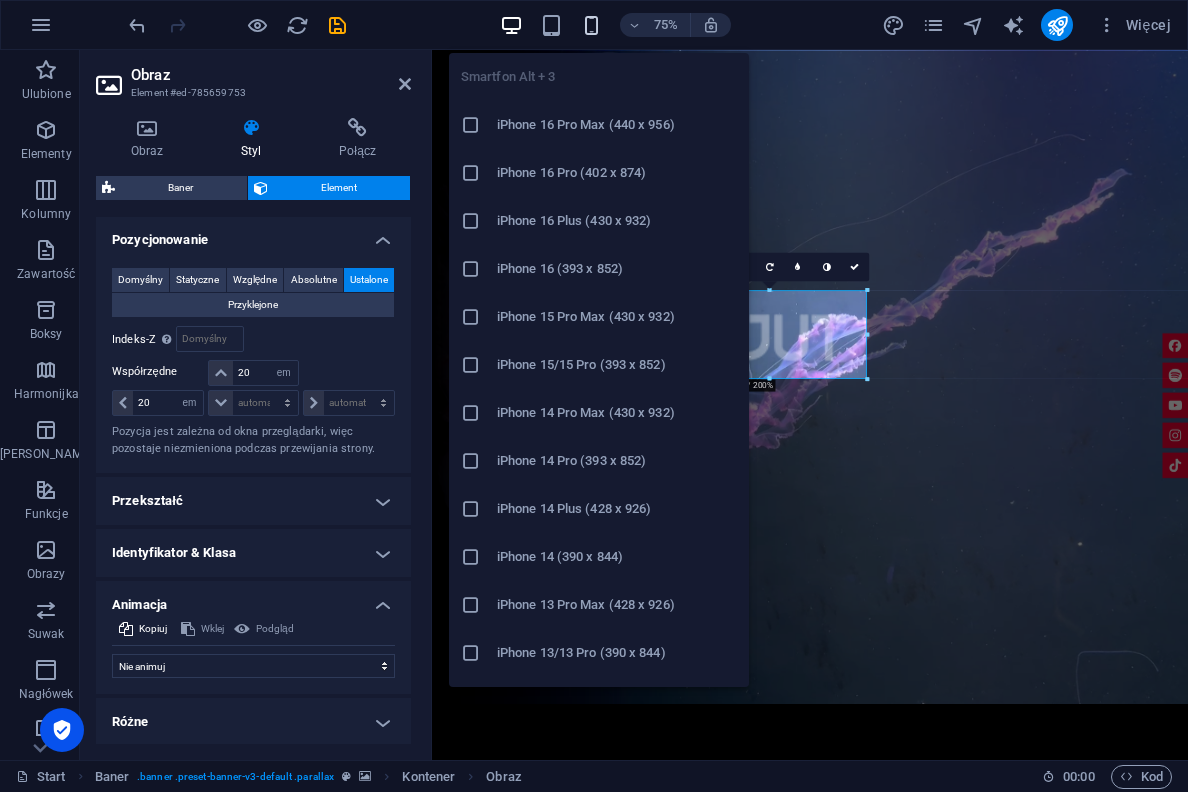 click at bounding box center (591, 25) 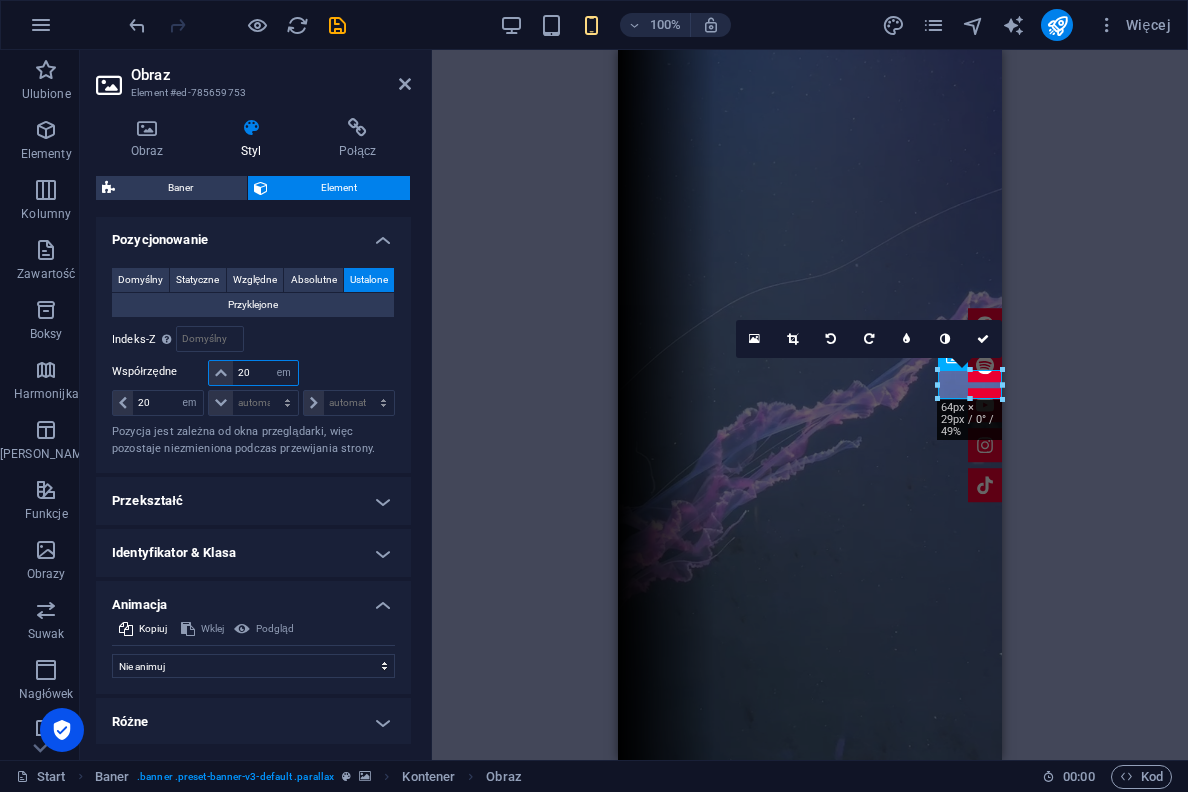 click on "20" at bounding box center [265, 373] 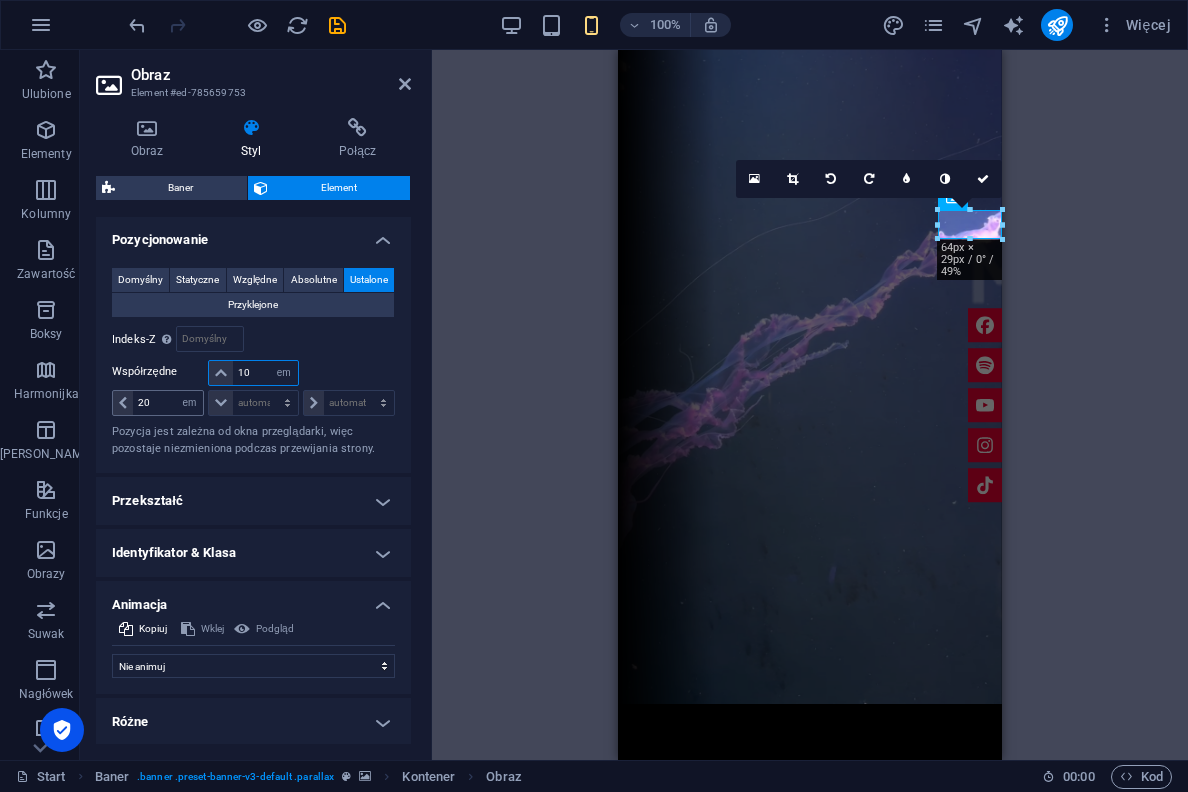 type on "10" 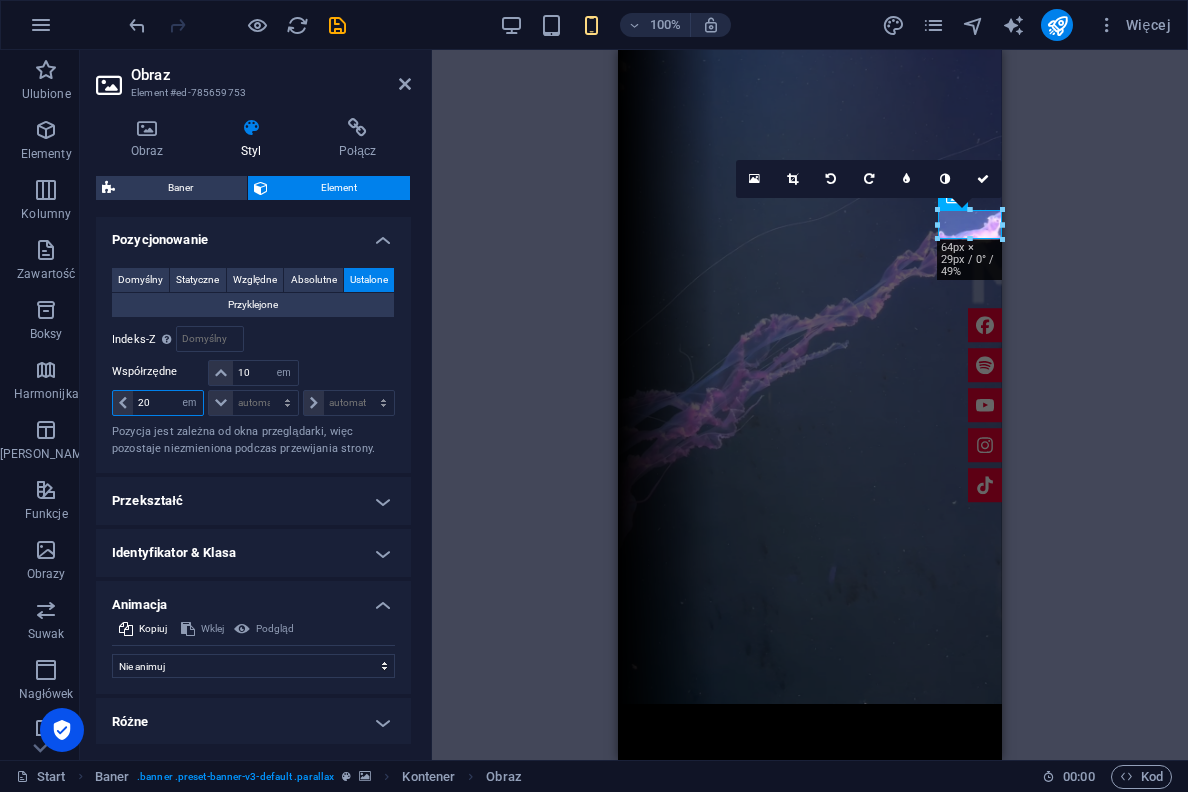 drag, startPoint x: 141, startPoint y: 402, endPoint x: 101, endPoint y: 402, distance: 40 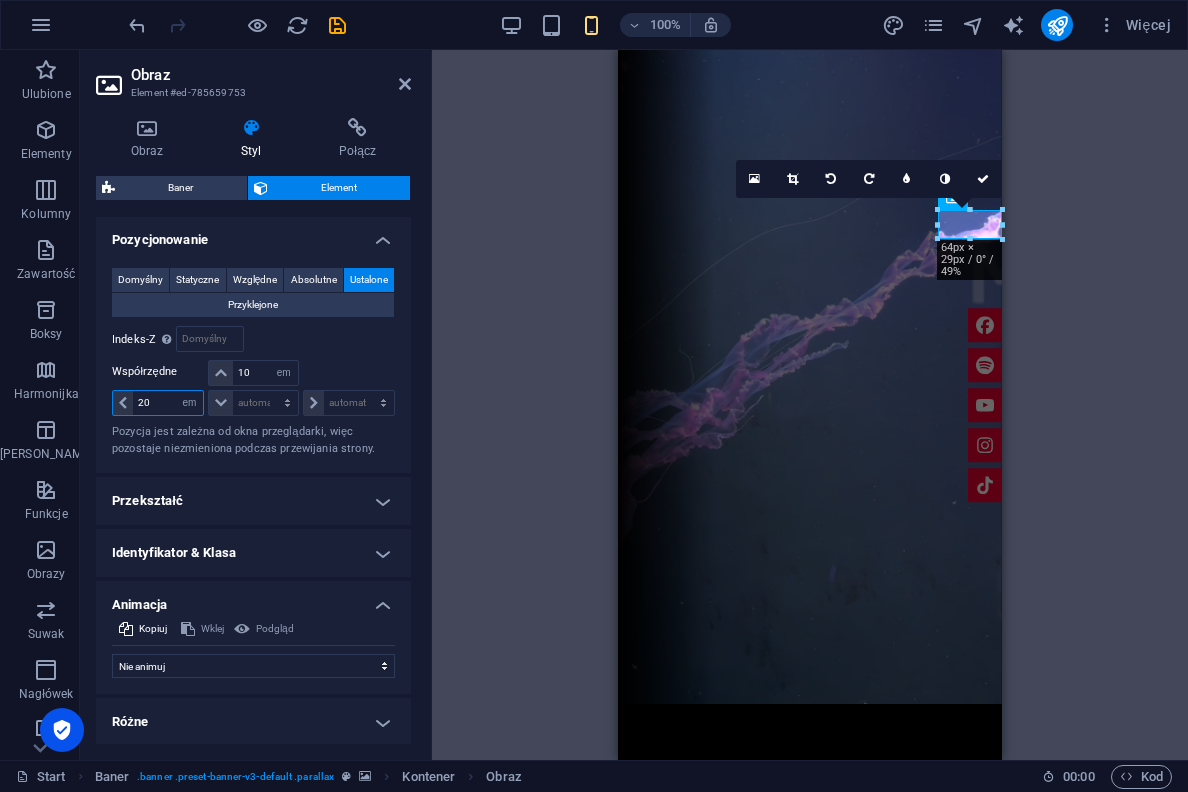 click on "Domyślny Statyczne Względne Absolutne Ustalone Przyklejone Indeks-Z Ustawia kolejność elementów od tyłu do przodu. Im wyższa wartość, tym wyższy element. Względne wobec #ed-785239135 Współrzędne 10 automatycznie px rem % em 20 automatycznie px rem % em automatycznie px rem % em automatycznie px rem % em Pozycja jest zależna od okna przeglądarki, więc pozostaje niezmieniona podczas przewijania strony." at bounding box center (253, 362) 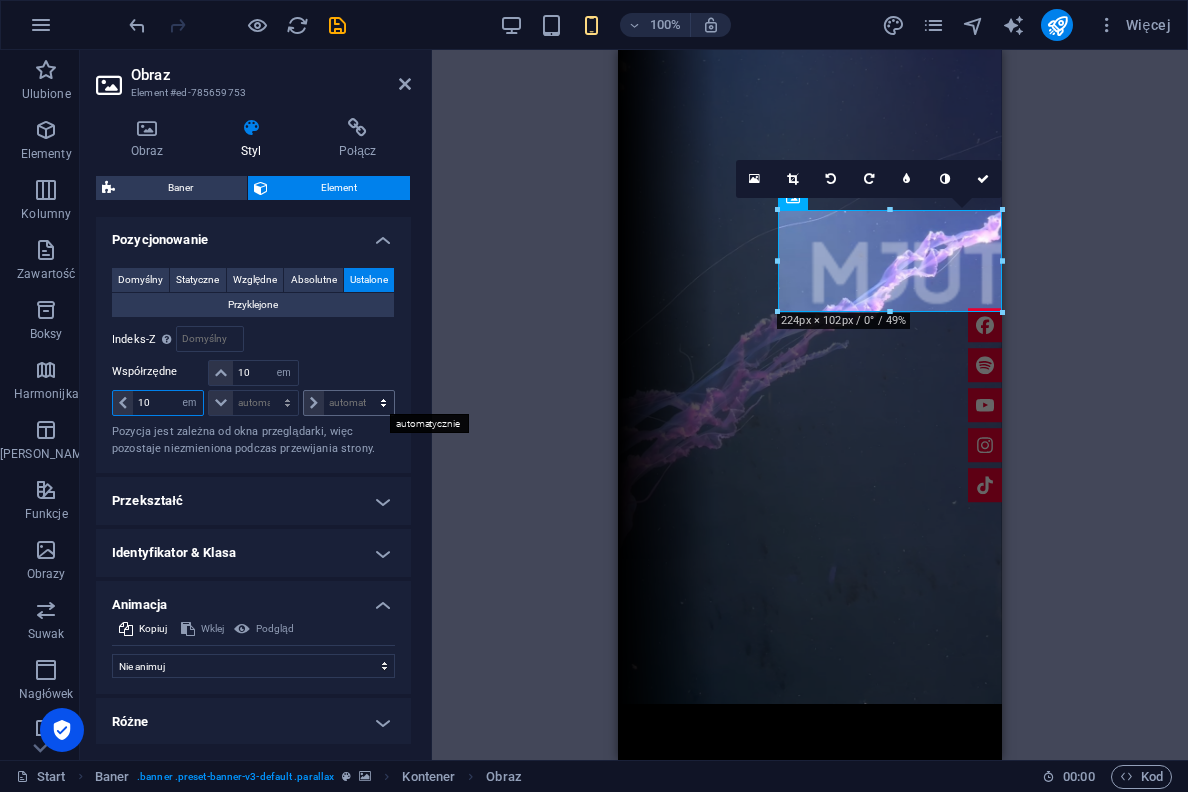 type on "10" 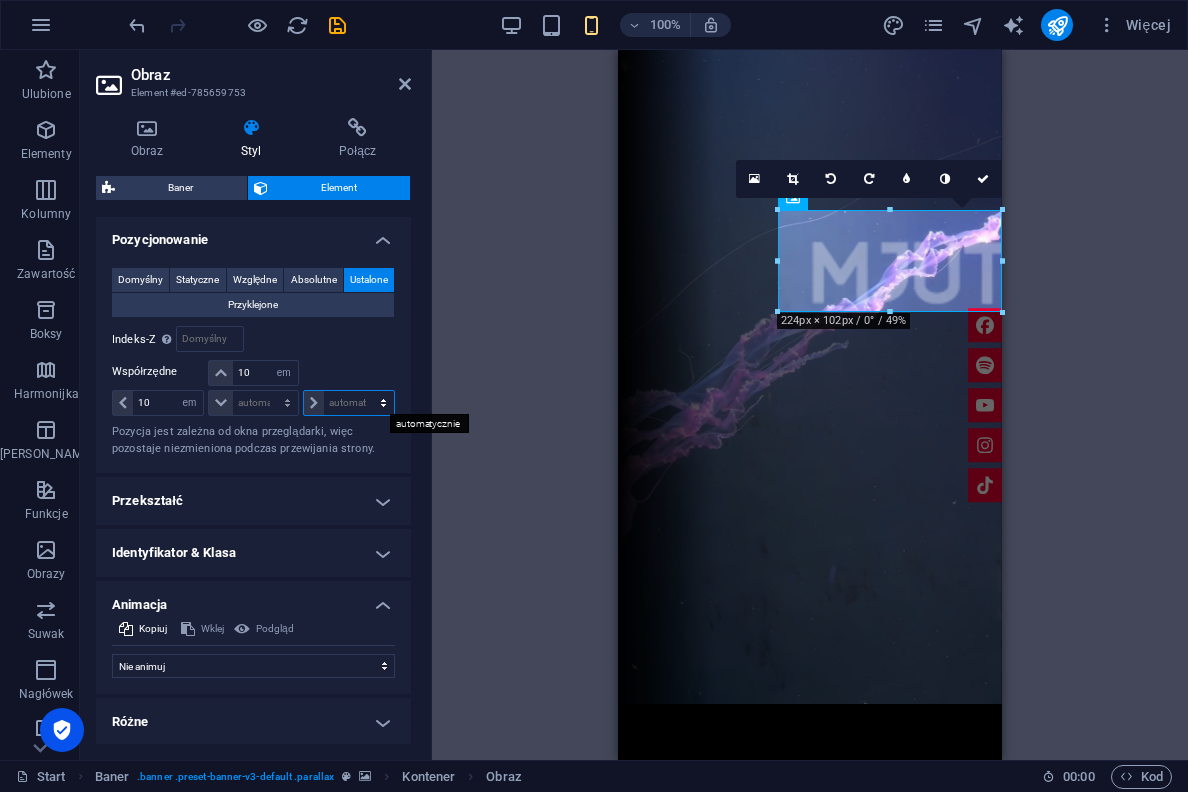 select on "em" 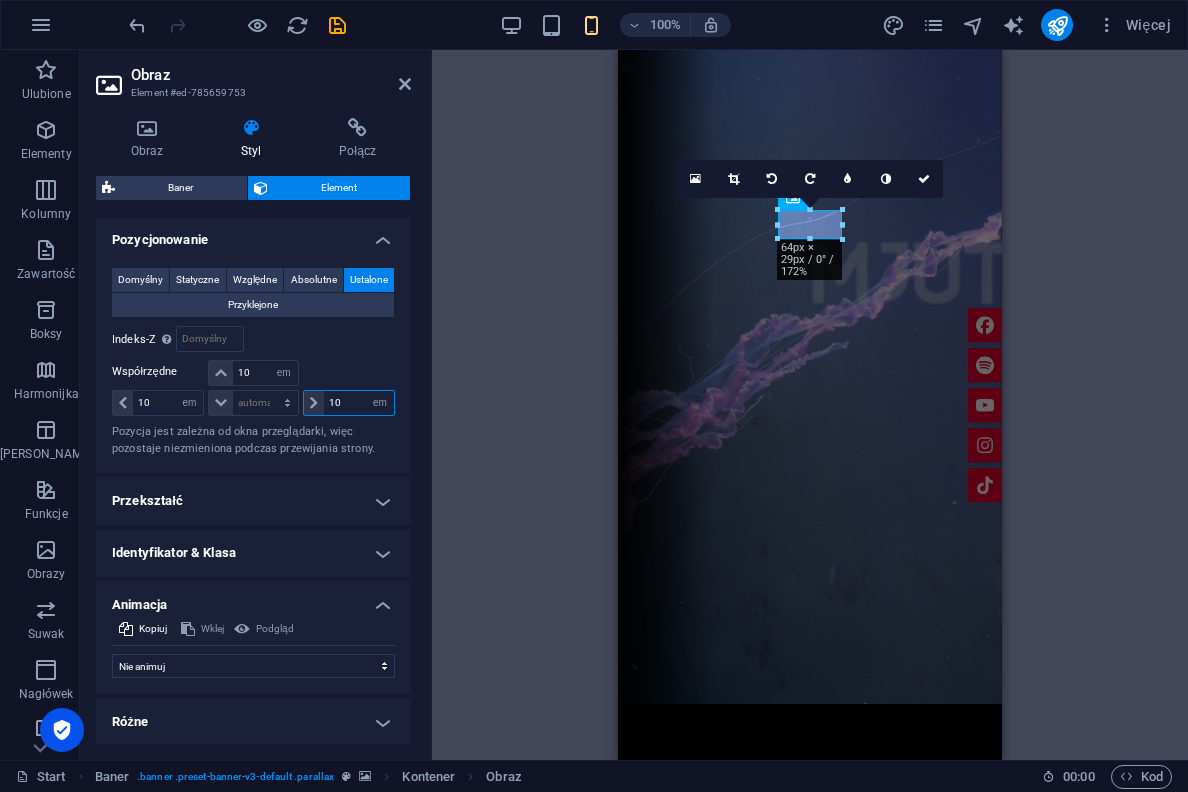 drag, startPoint x: 348, startPoint y: 397, endPoint x: 322, endPoint y: 397, distance: 26 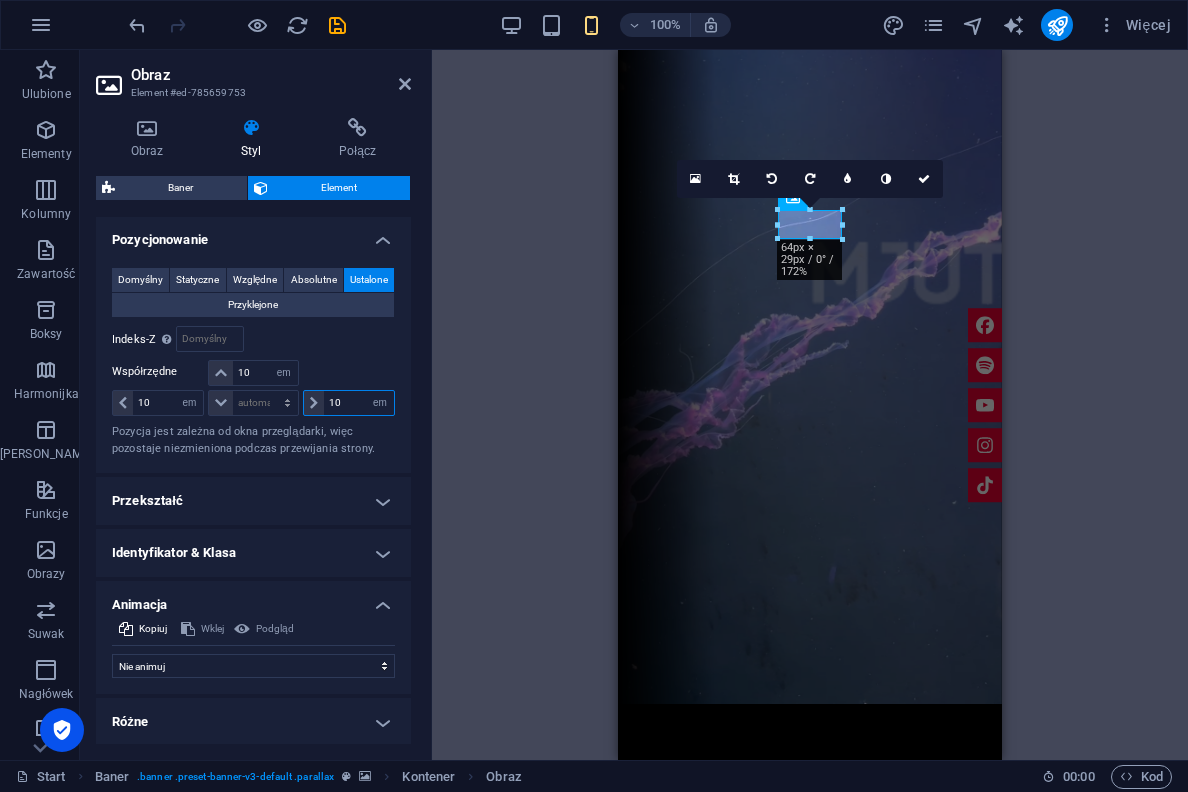 click on "10" at bounding box center (359, 403) 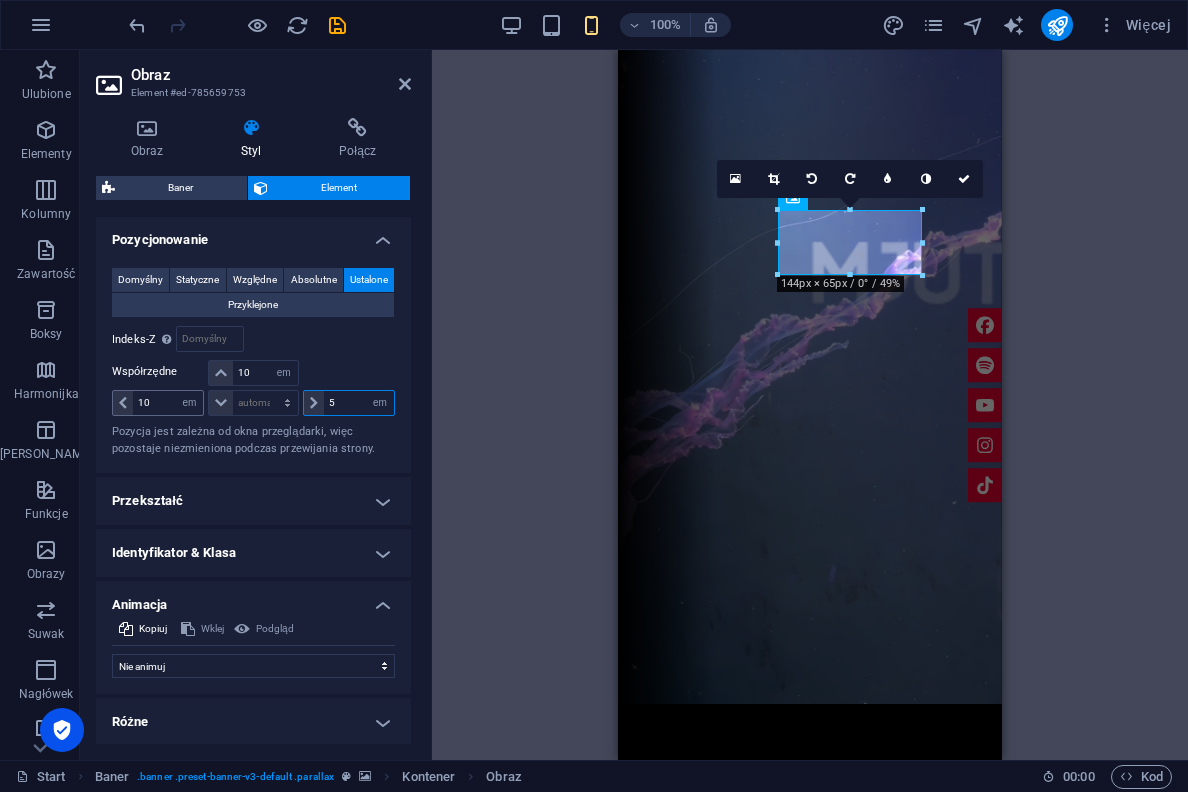 type on "5" 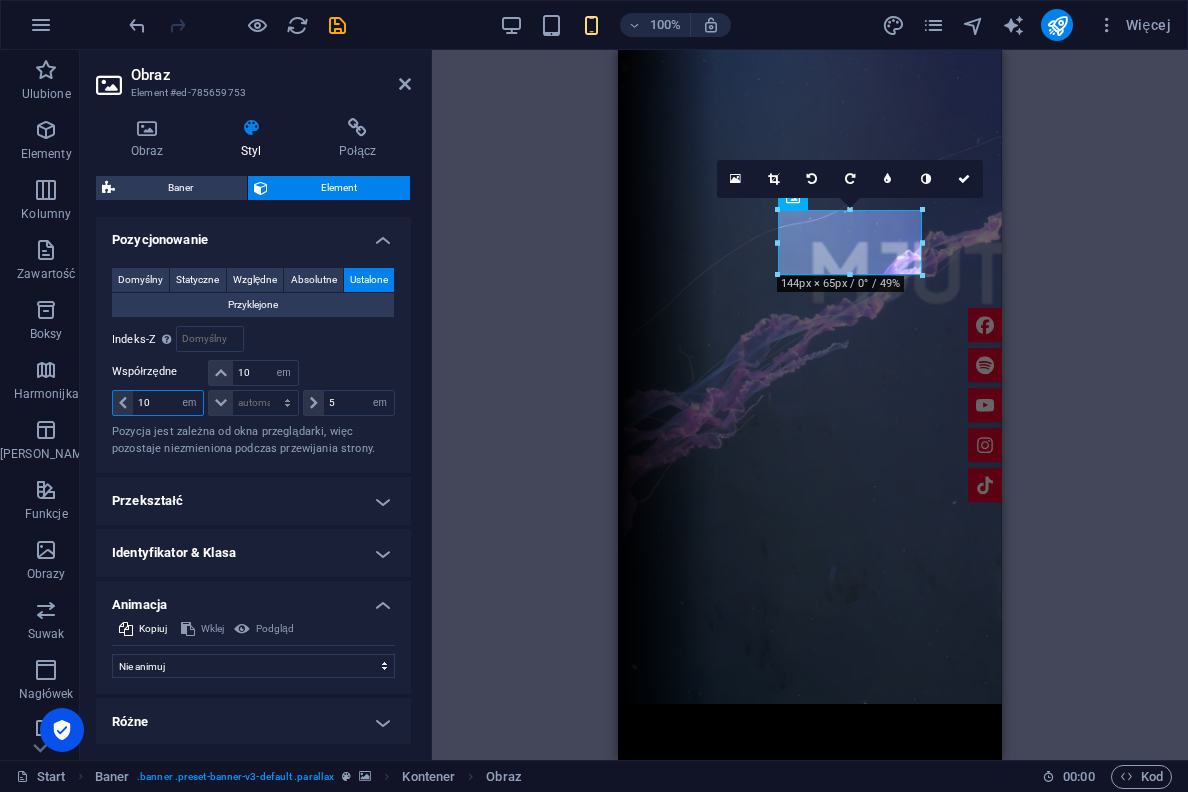 drag, startPoint x: 161, startPoint y: 405, endPoint x: 102, endPoint y: 394, distance: 60.016663 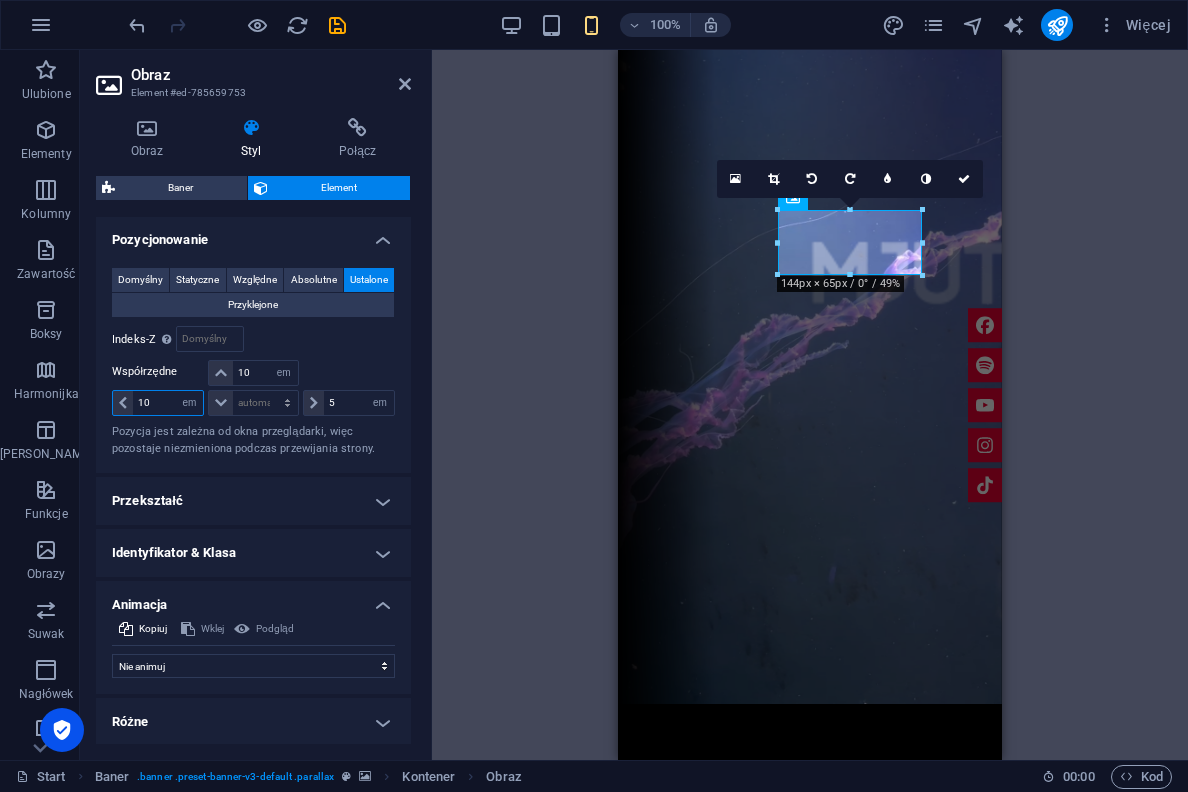 click on "Domyślny Statyczne Względne Absolutne Ustalone Przyklejone Indeks-Z Ustawia kolejność elementów od tyłu do przodu. Im wyższa wartość, tym wyższy element. Względne wobec #ed-785239135 Współrzędne 10 automatycznie px rem % em 10 automatycznie px rem % em automatycznie px rem % em 5 automatycznie px rem % em Pozycja jest zależna od okna przeglądarki, więc pozostaje niezmieniona podczas przewijania strony." at bounding box center [253, 362] 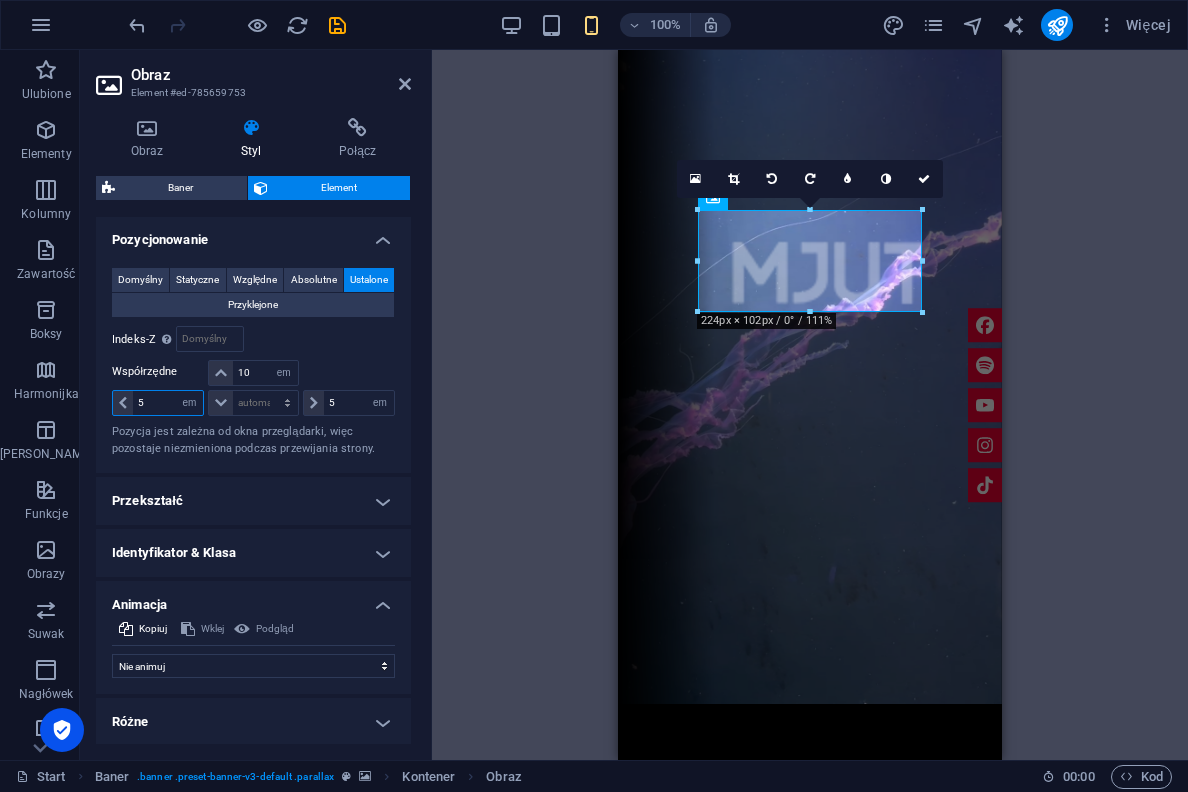 type on "5" 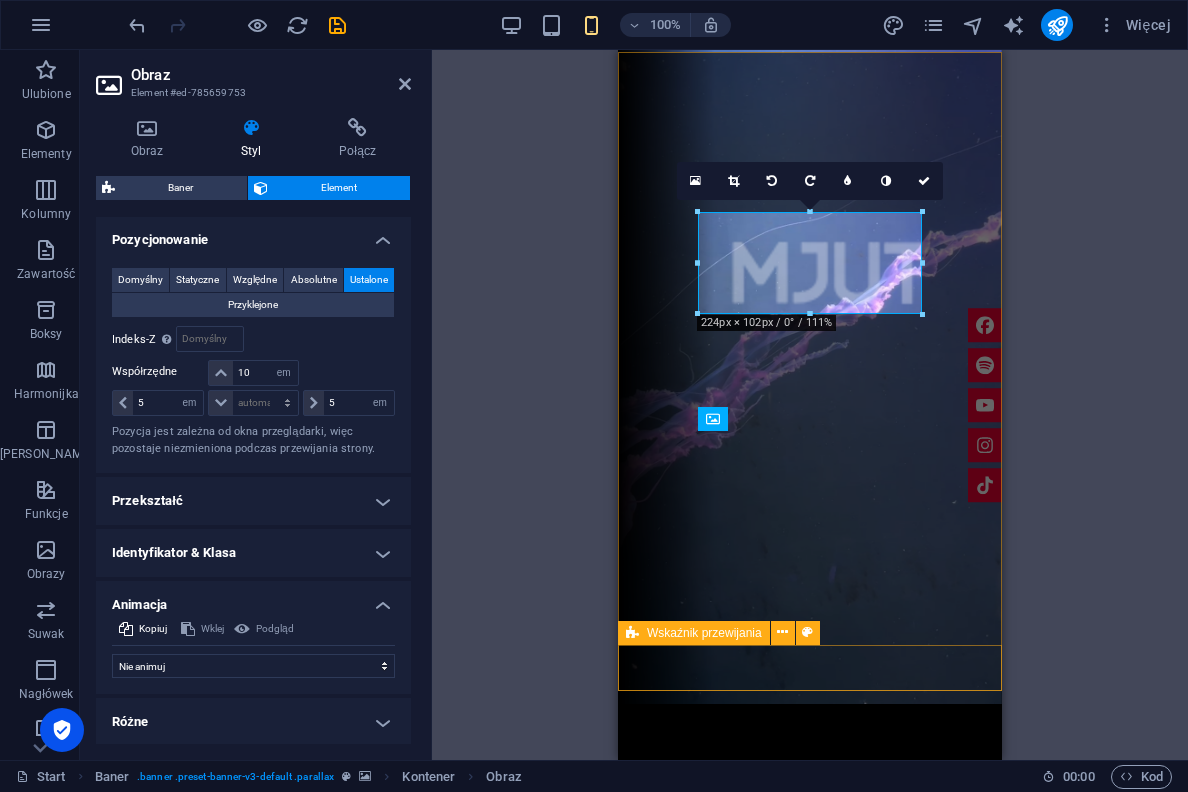 scroll, scrollTop: 0, scrollLeft: 0, axis: both 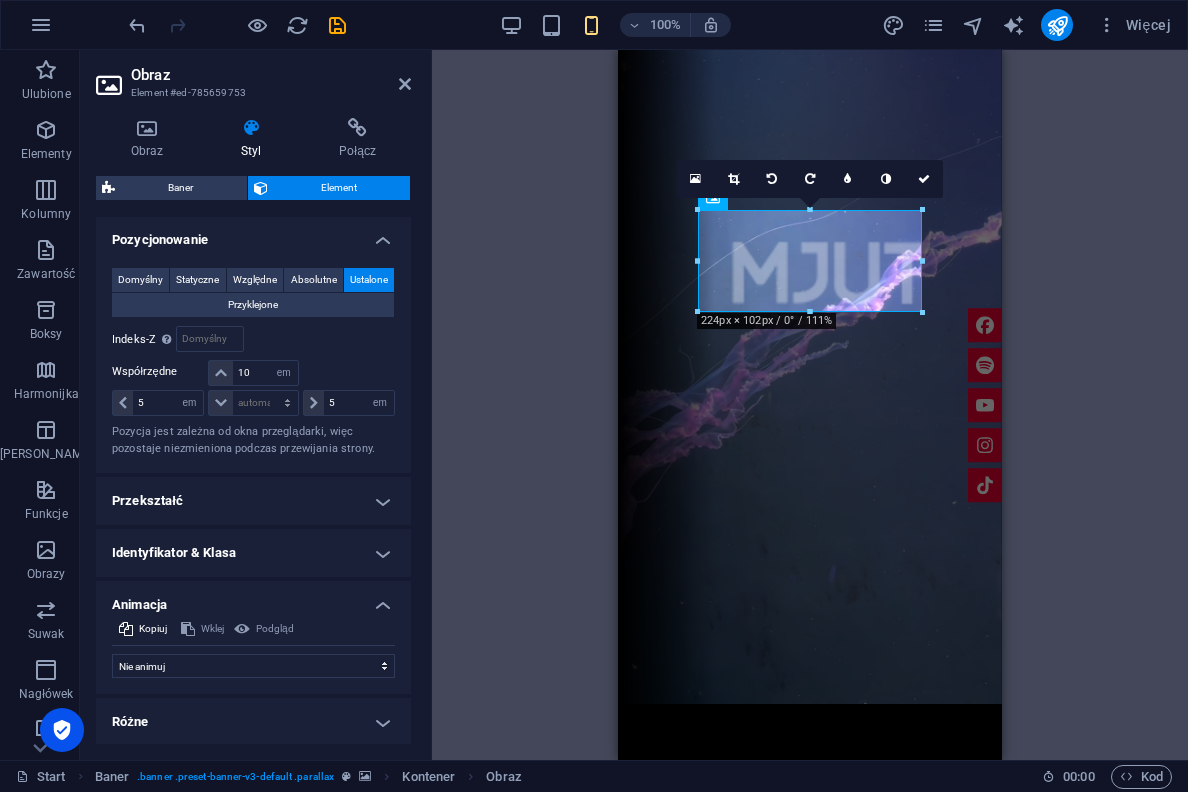 click on "H2   Szeroki obraz z tekstem   Szeroki obraz z tekstem   Kontener   Tekst   HTML   Baner   Wskaźnik przewijania   Kontener   Obraz   Baner   Kontener   Symbol zastępczy 180 170 160 150 140 130 120 110 100 90 80 70 60 50 40 30 20 10 0 -10 -20 -30 -40 -50 -60 -70 -80 -90 -100 -110 -120 -130 -140 -150 -160 -170 224px × 102px / 0° / 111% 16:10 16:9 4:3 1:1 1:2 0   Kontener   Kontener   Odstęp" at bounding box center (810, 405) 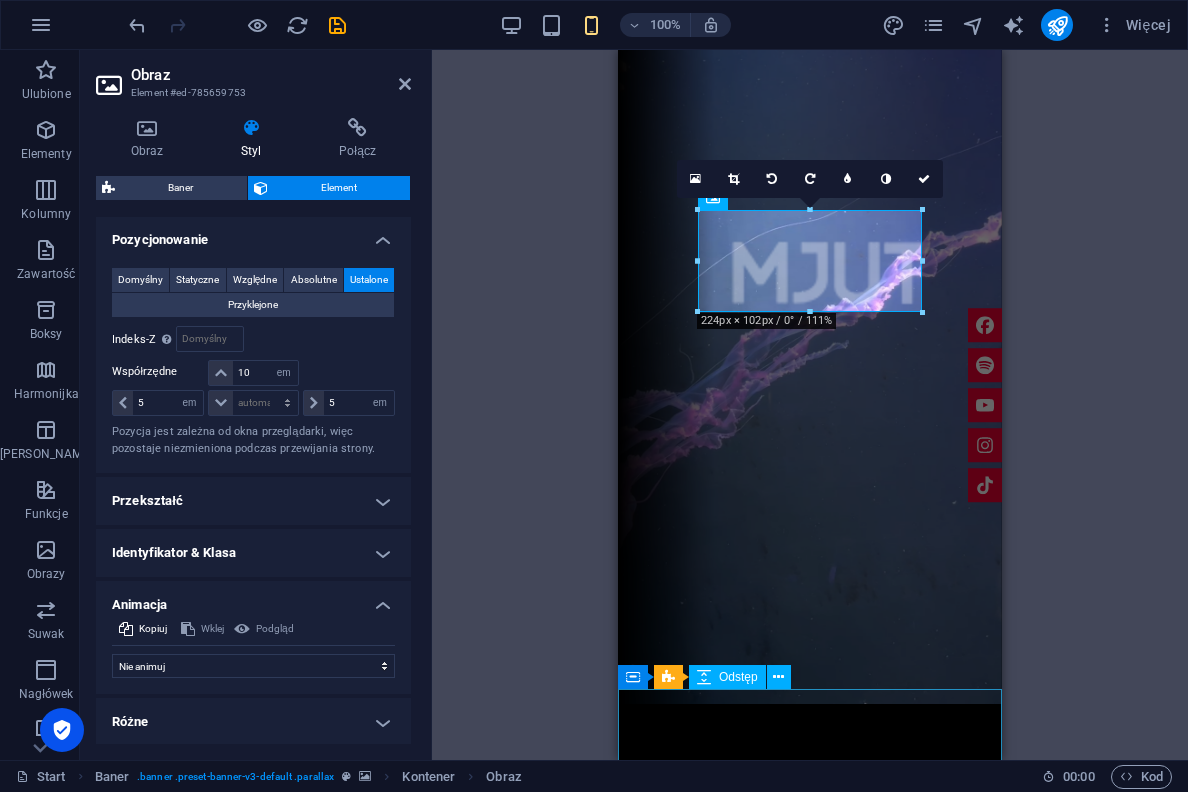 click at bounding box center (810, 2529) 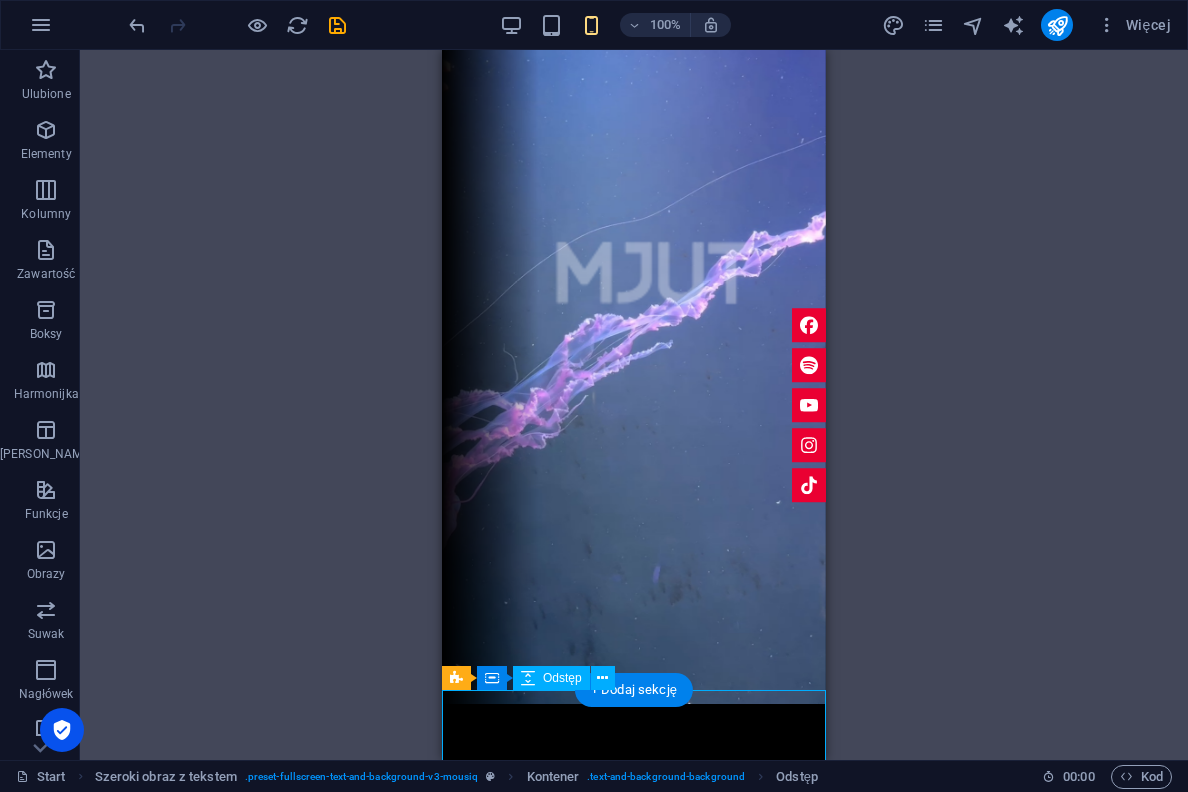 scroll, scrollTop: 0, scrollLeft: 0, axis: both 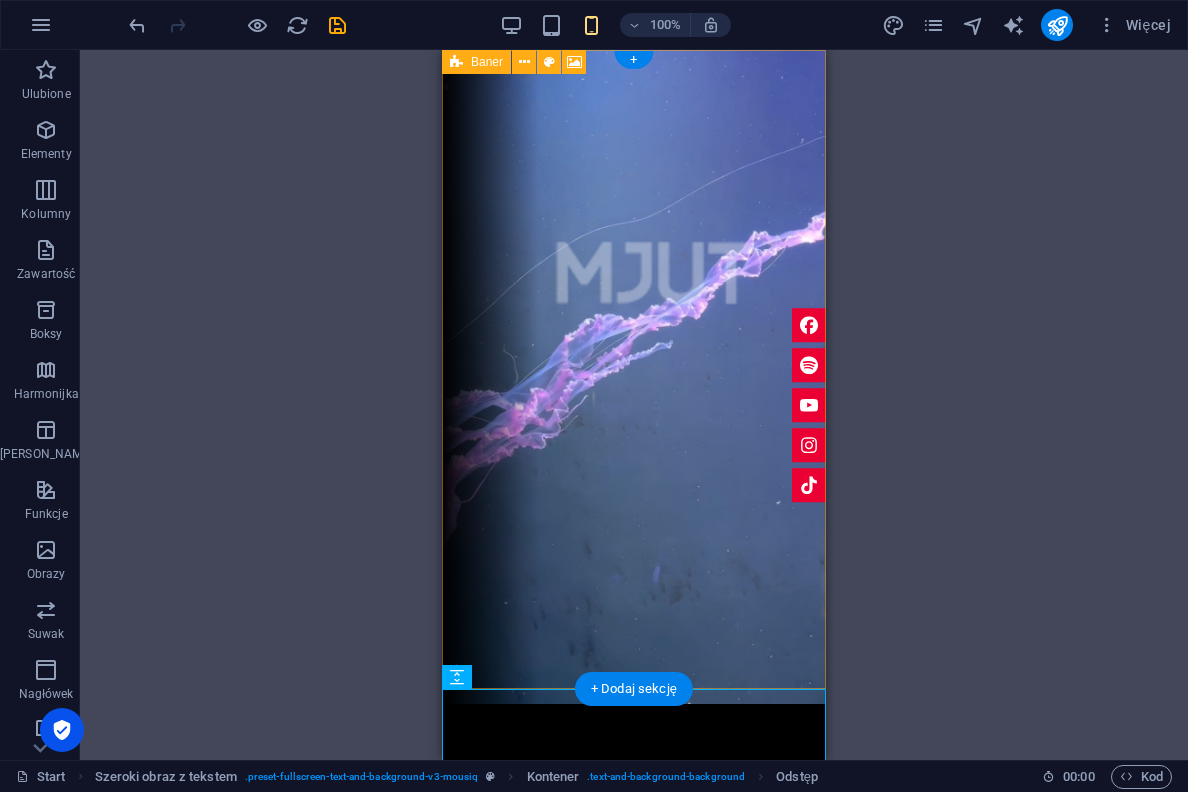 click at bounding box center (456, 62) 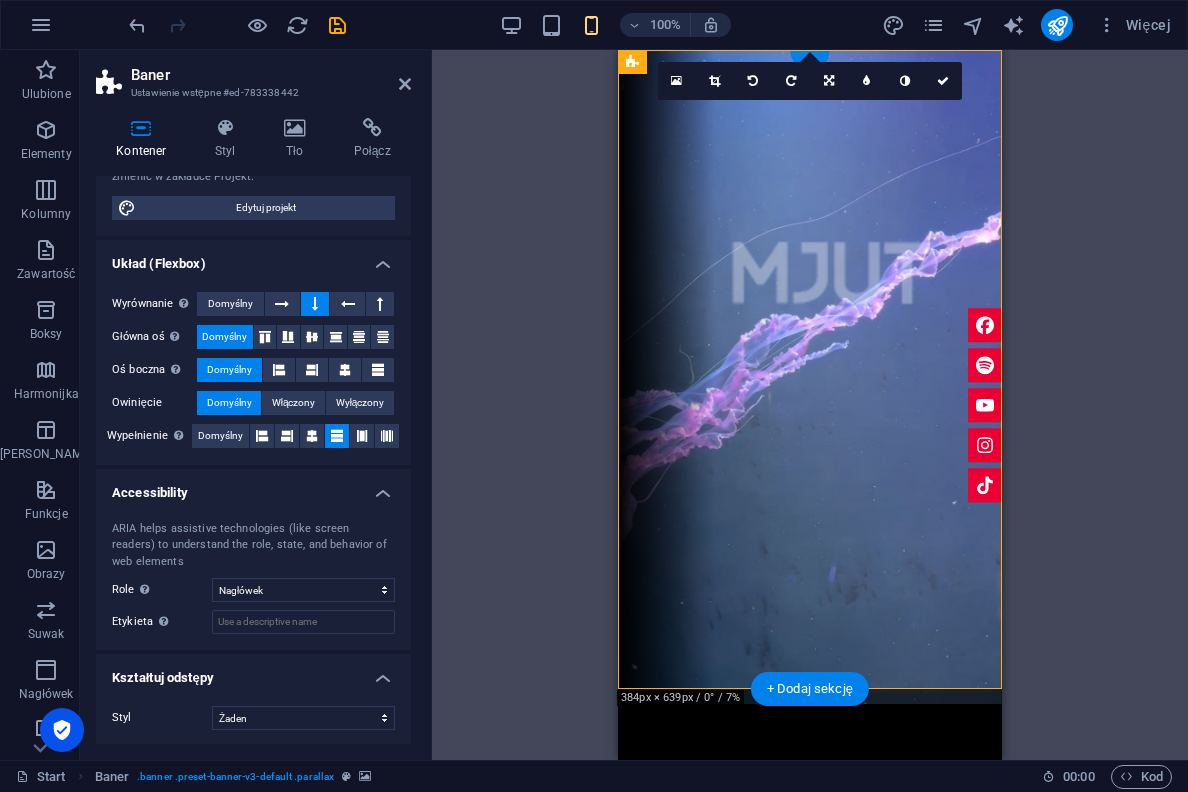 scroll, scrollTop: 262, scrollLeft: 0, axis: vertical 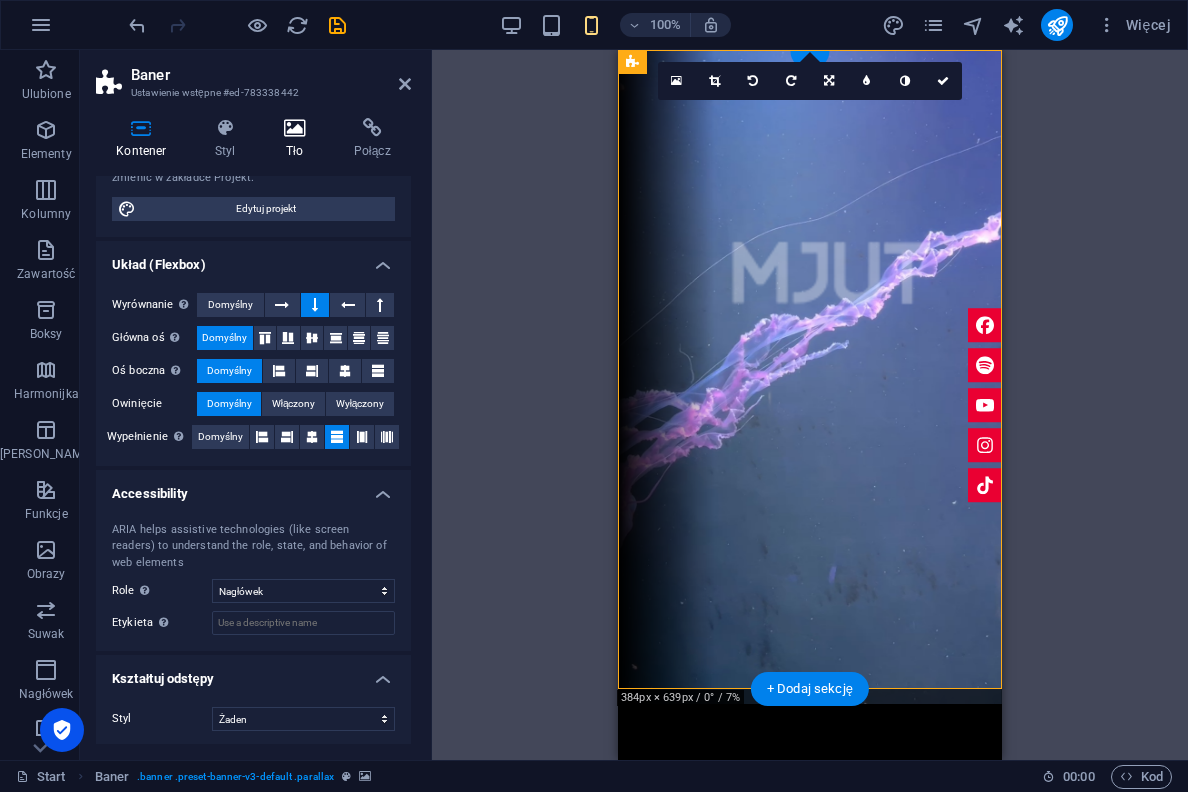 click at bounding box center [295, 128] 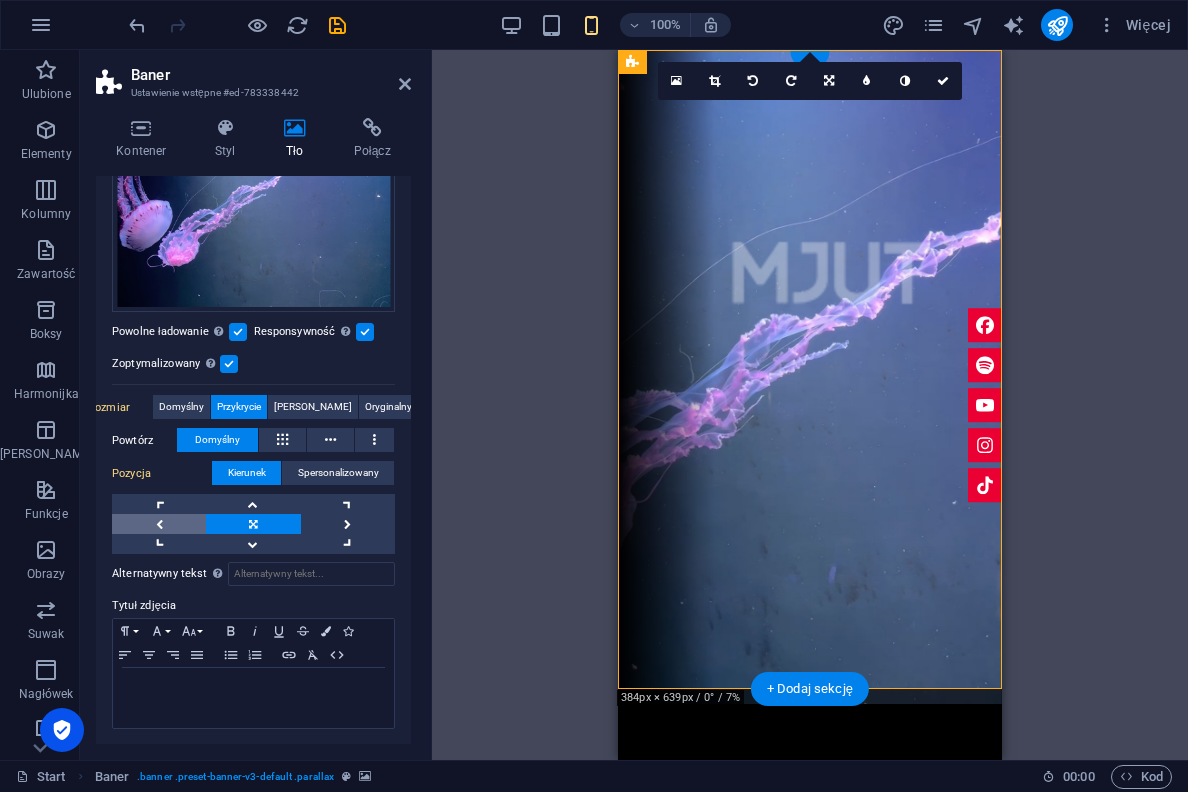 scroll, scrollTop: 254, scrollLeft: 0, axis: vertical 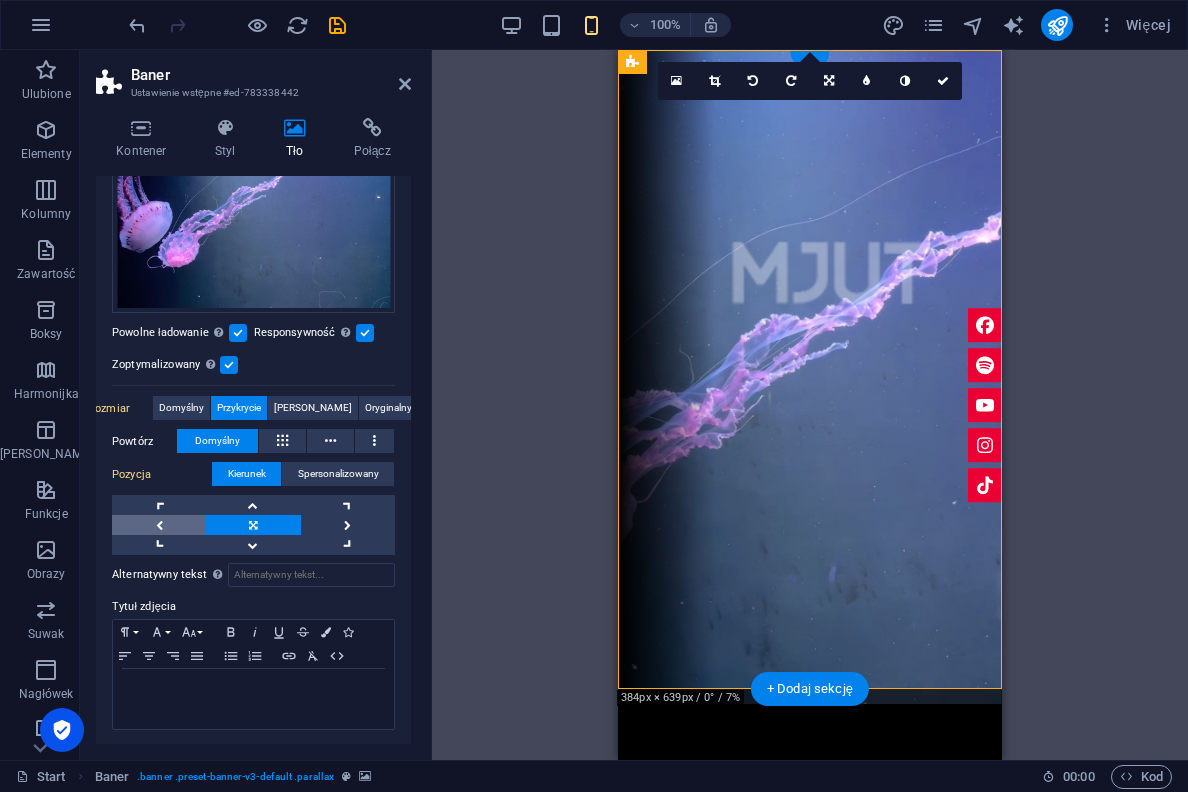 click at bounding box center [159, 525] 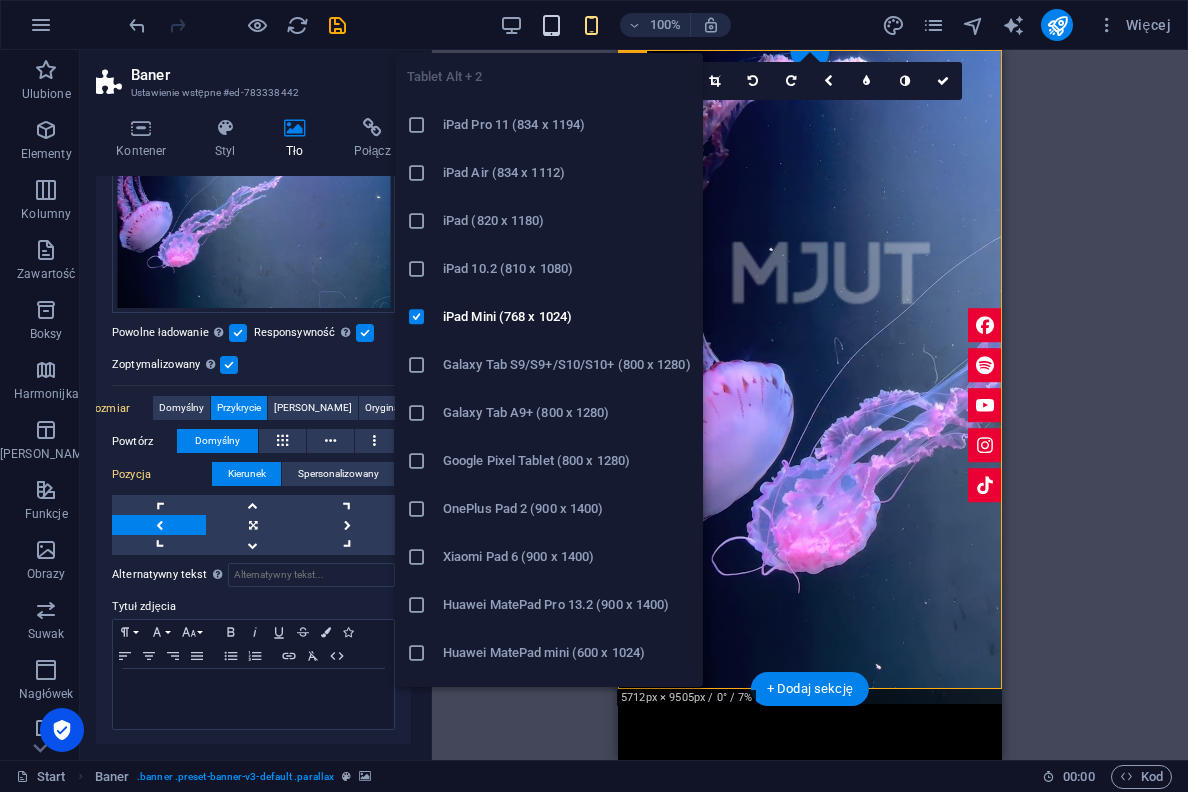 click at bounding box center [551, 25] 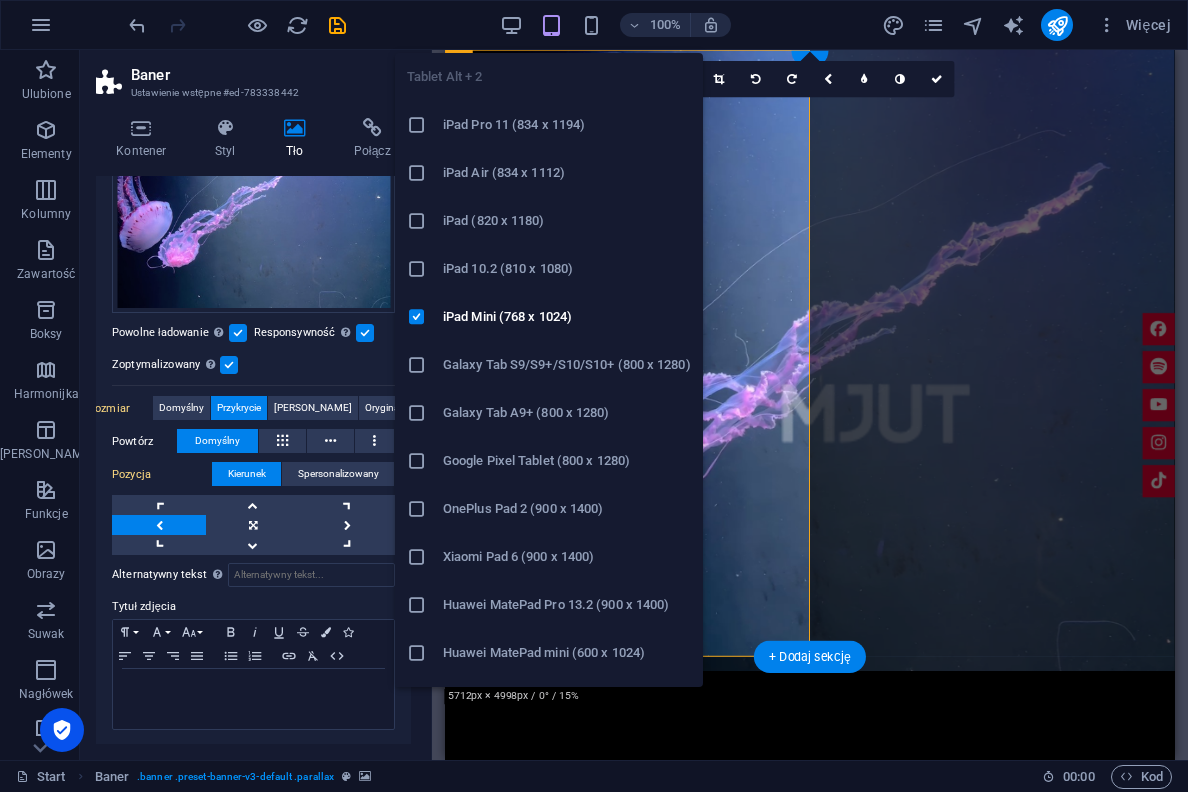scroll, scrollTop: 221, scrollLeft: 0, axis: vertical 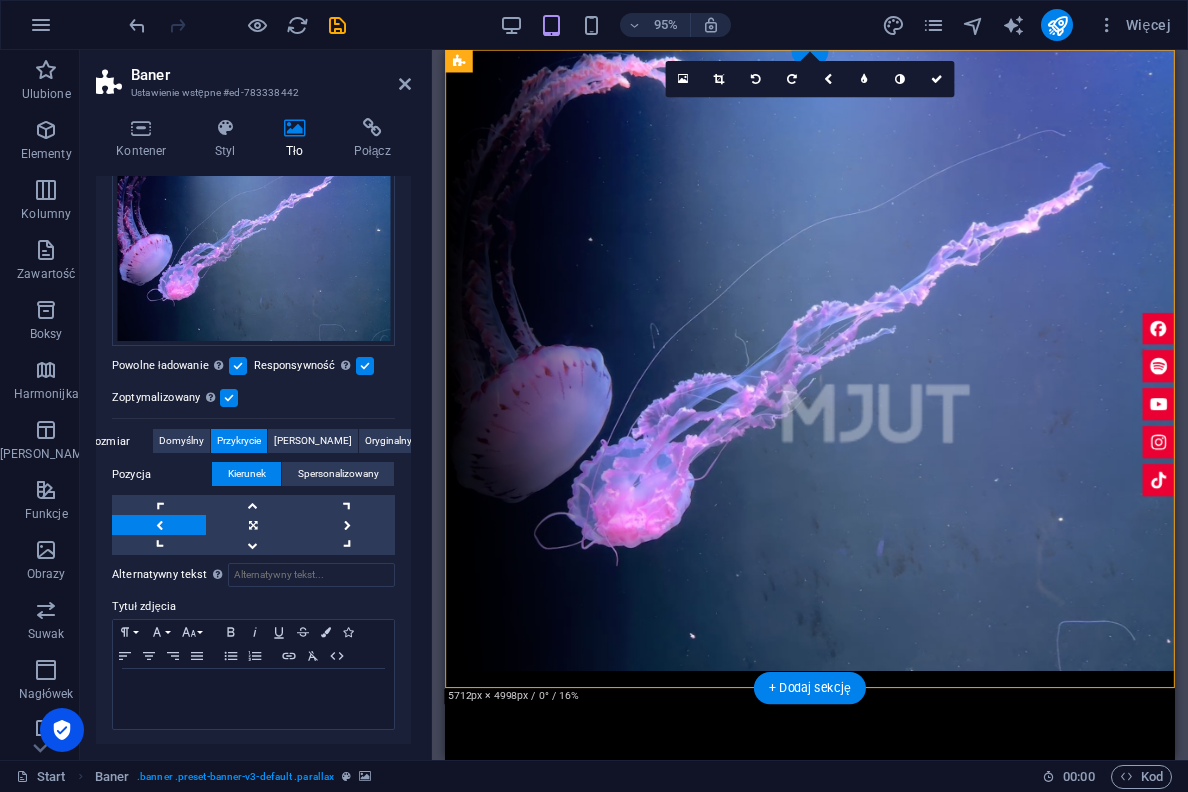 click at bounding box center (159, 525) 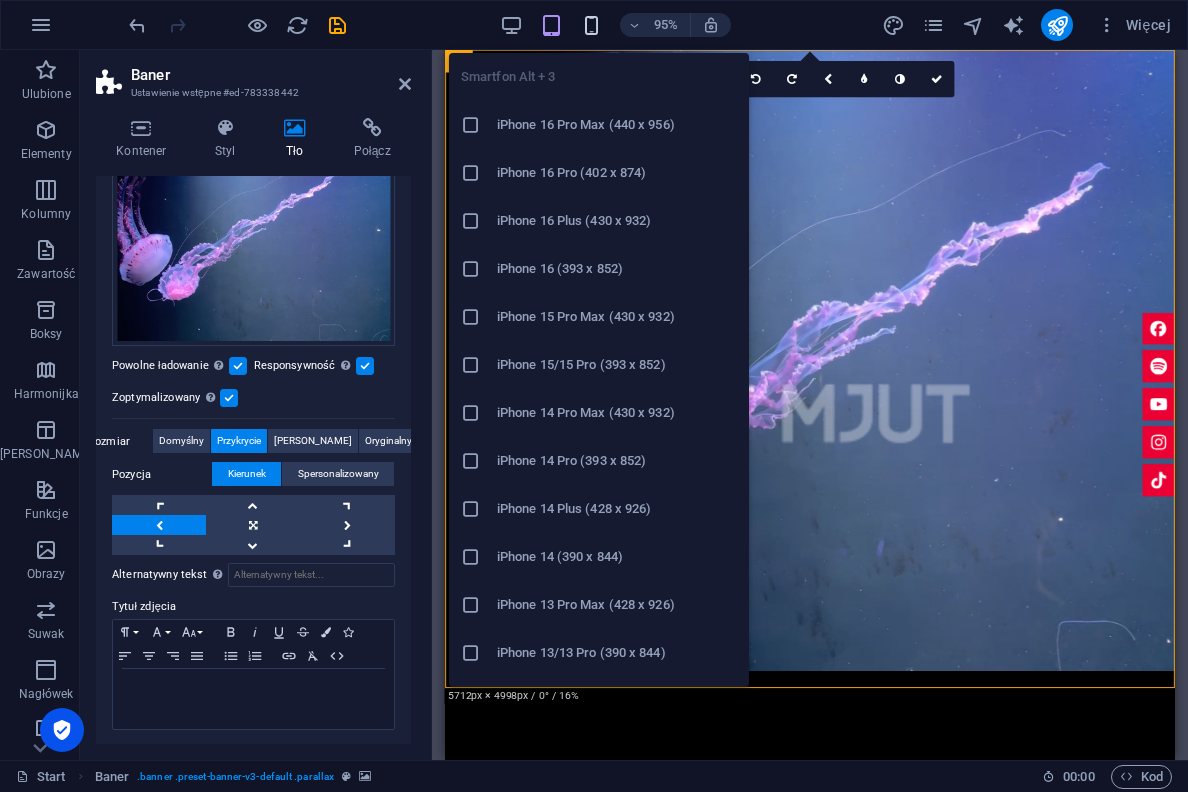 click at bounding box center [591, 25] 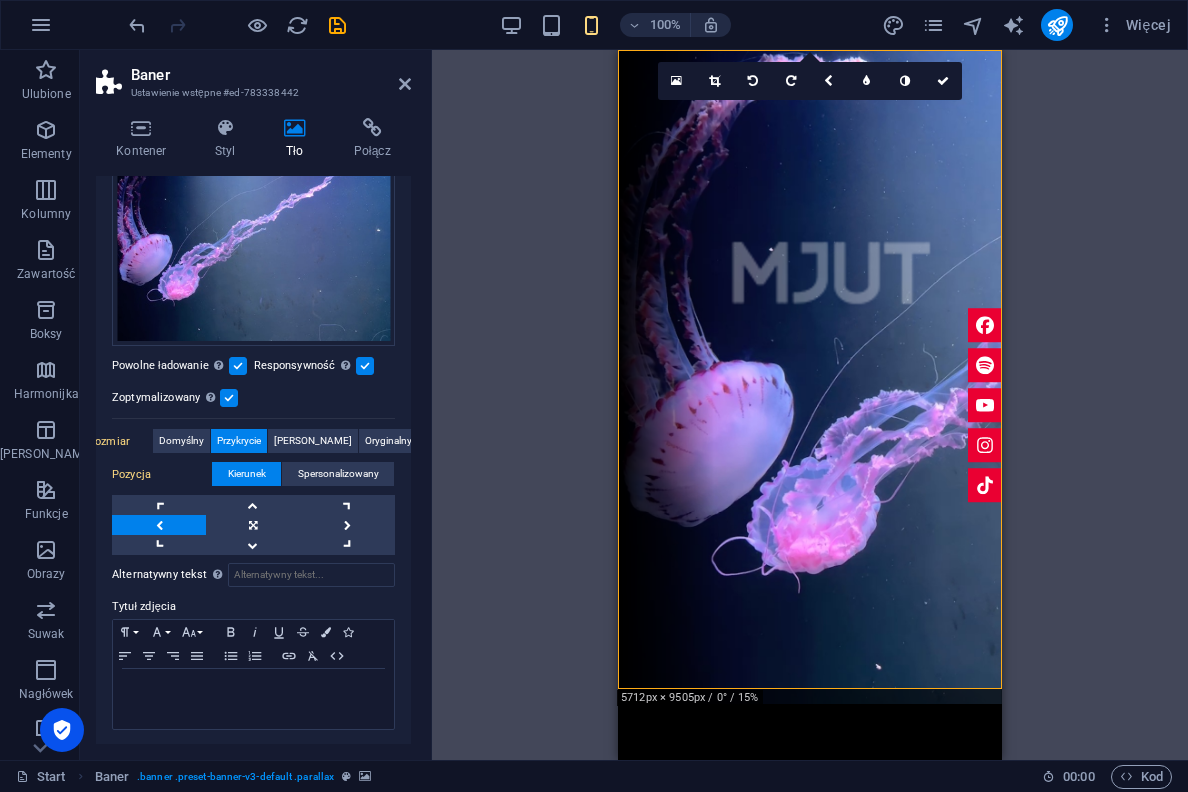 click on "Alternatywny tekst Tekst alternatywny jest używany przez urządzenia, które nie mogą wyświetlać obrazów (np. wyszukiwarki obrazów) i powinien być dodany do każdego obrazu, aby poprawić dostępność strony. Tytuł zdjęcia Paragraph Format Normal Heading 1 Heading 2 Heading 3 Heading 4 Heading 5 Heading 6 Code Font Family Arial [US_STATE] Impact Tahoma Times New Roman Verdana Font Size 8 9 10 11 12 14 18 24 30 36 48 60 72 96 Bold Italic Underline Strikethrough Colors Icons Align Left Align Center Align Right Align Justify Unordered List Ordered List Insert Link Clear Formatting HTML" at bounding box center (253, 643) 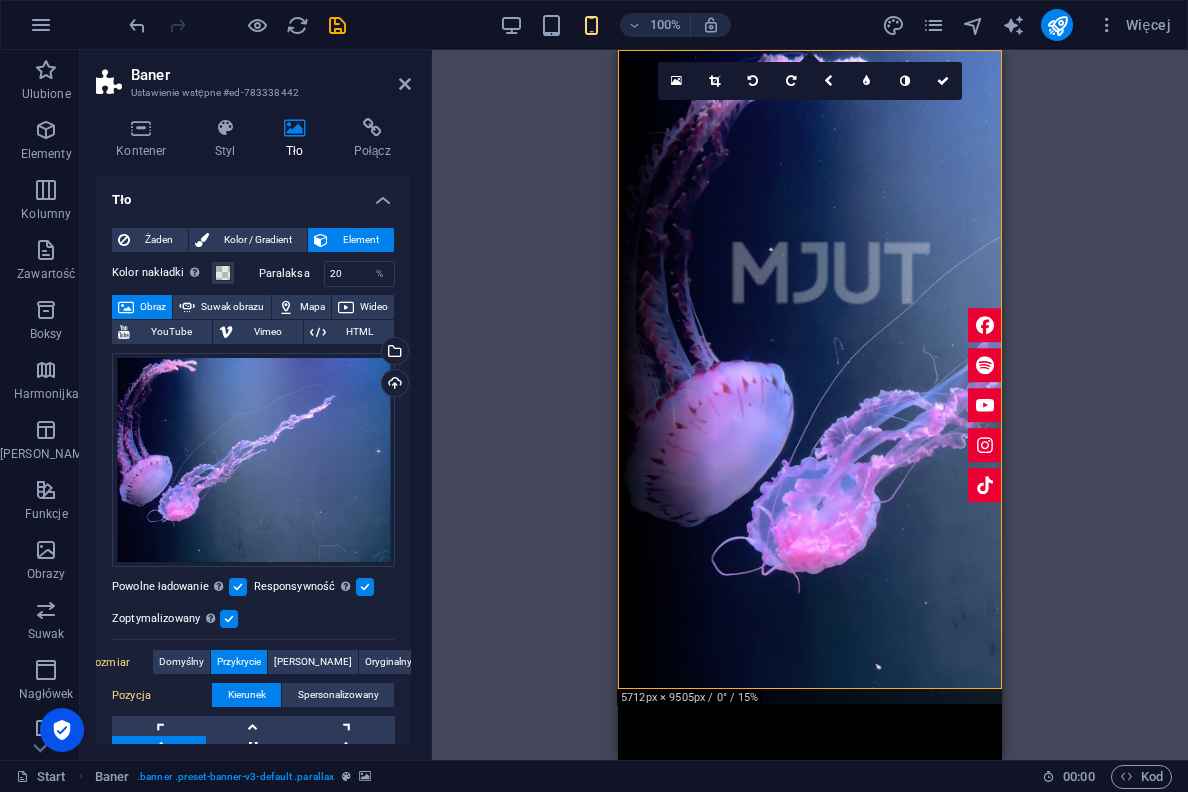 scroll, scrollTop: 0, scrollLeft: 0, axis: both 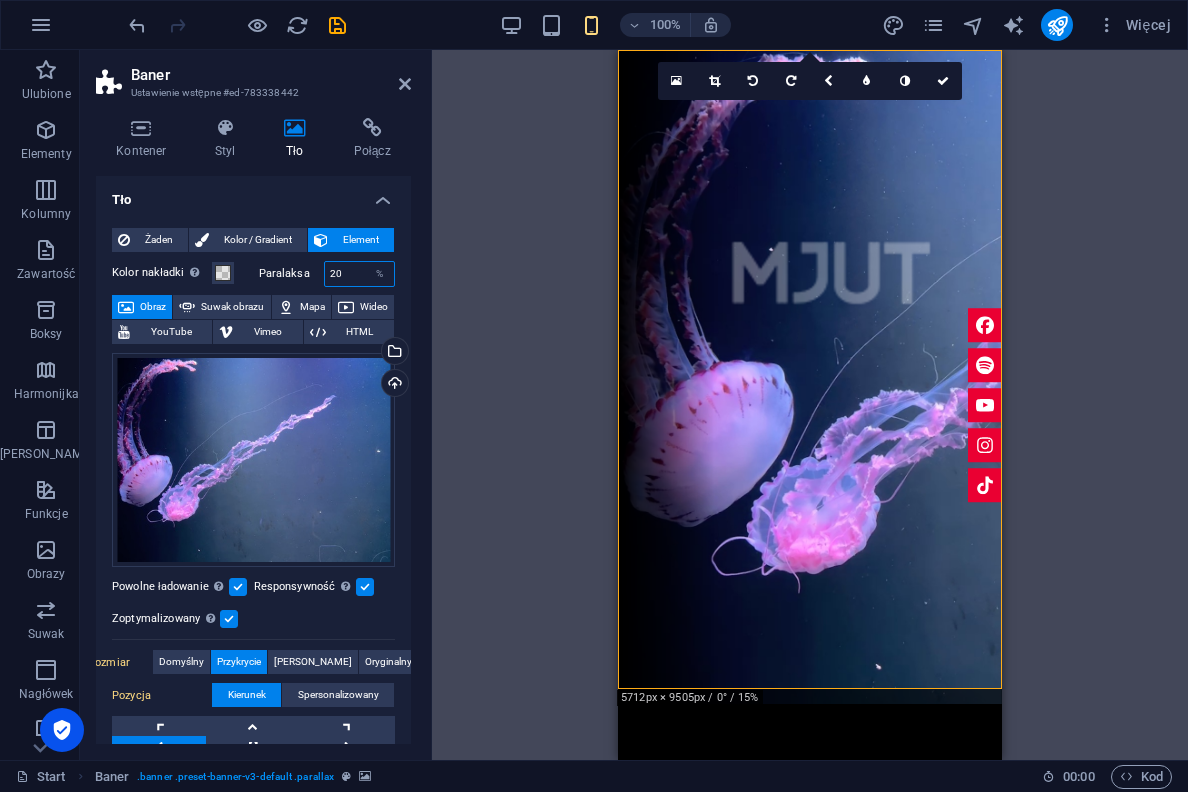 drag, startPoint x: 346, startPoint y: 272, endPoint x: 322, endPoint y: 272, distance: 24 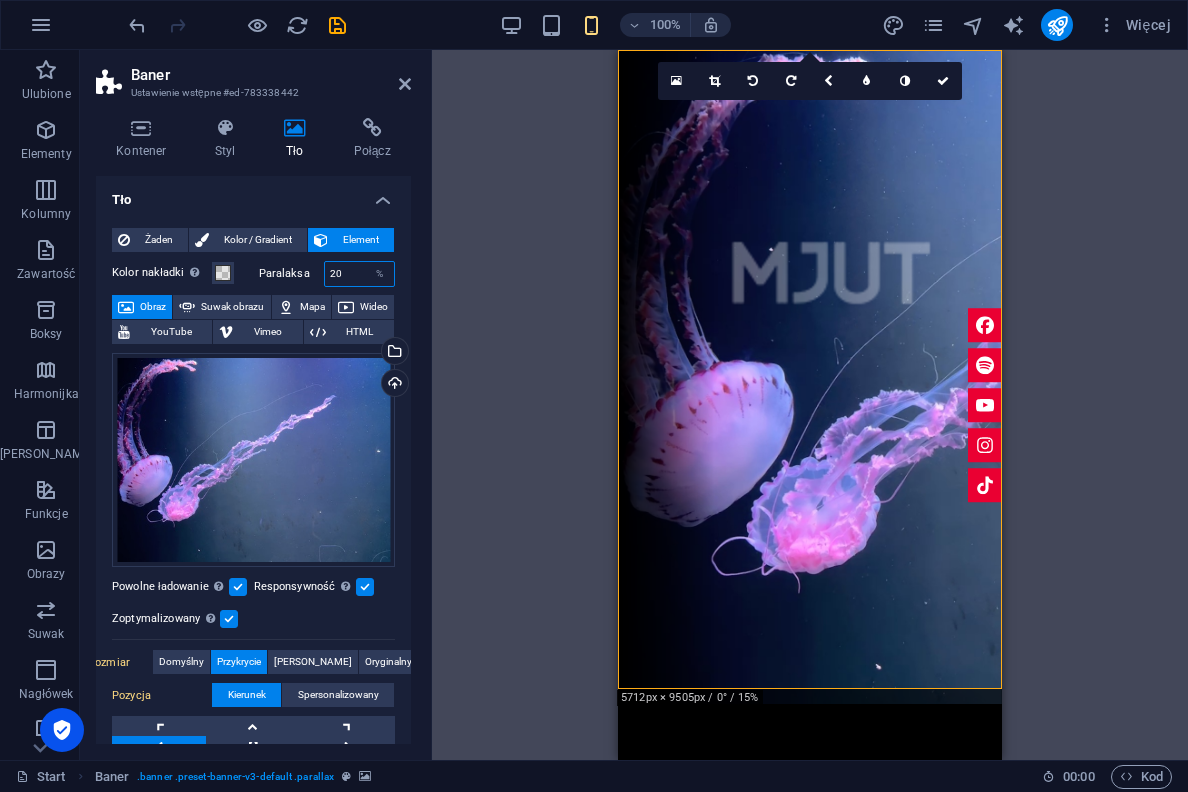 click on "20" at bounding box center [360, 274] 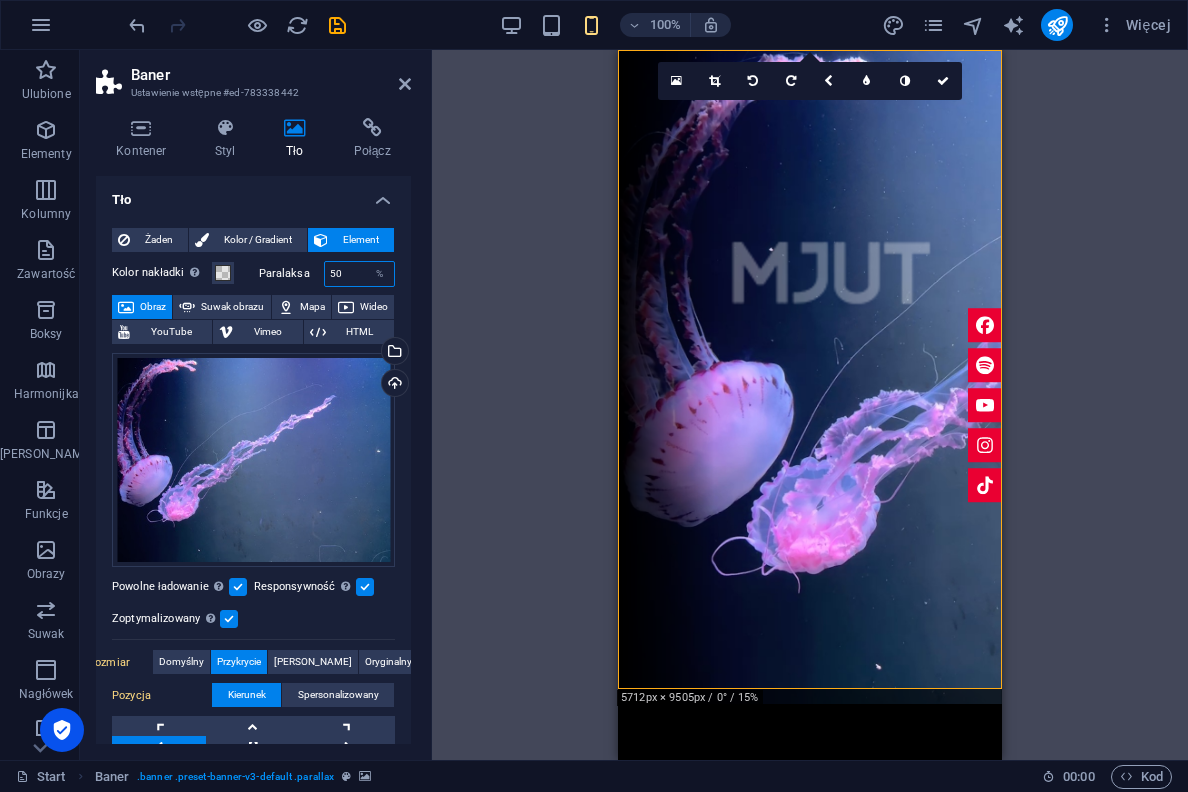 type on "50" 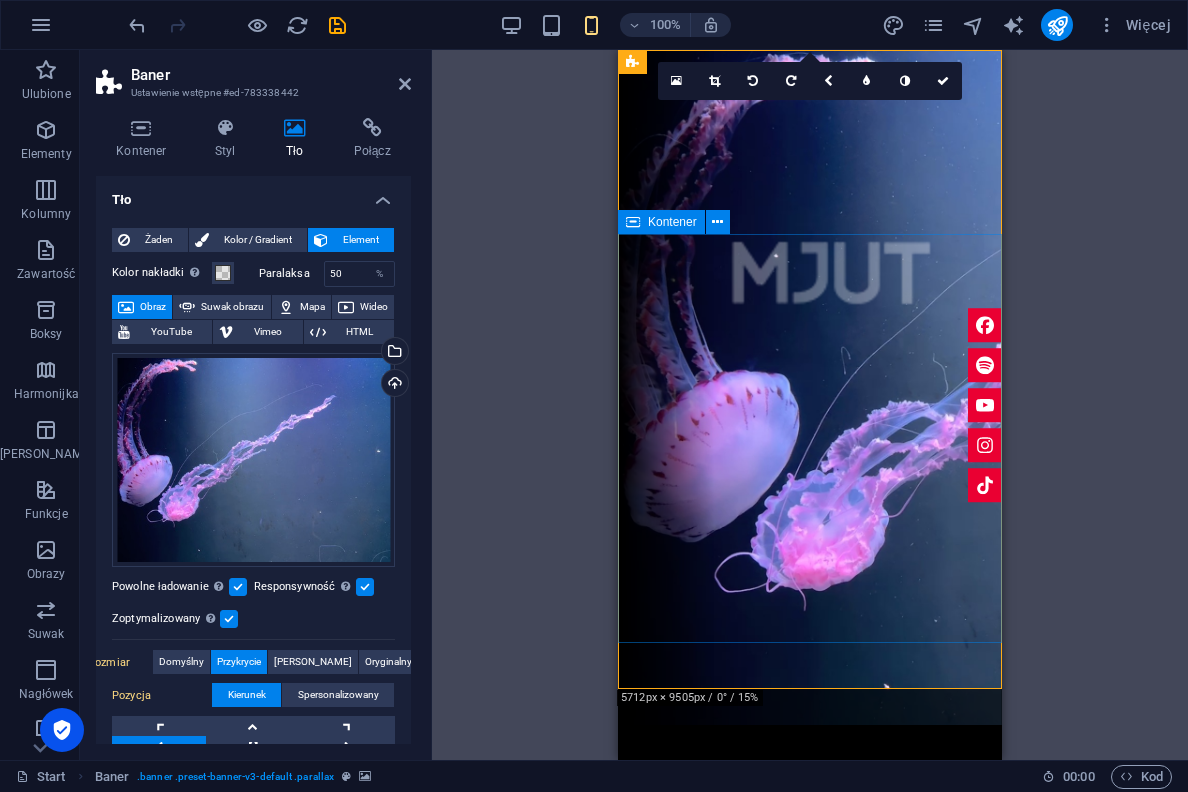 scroll, scrollTop: 0, scrollLeft: 0, axis: both 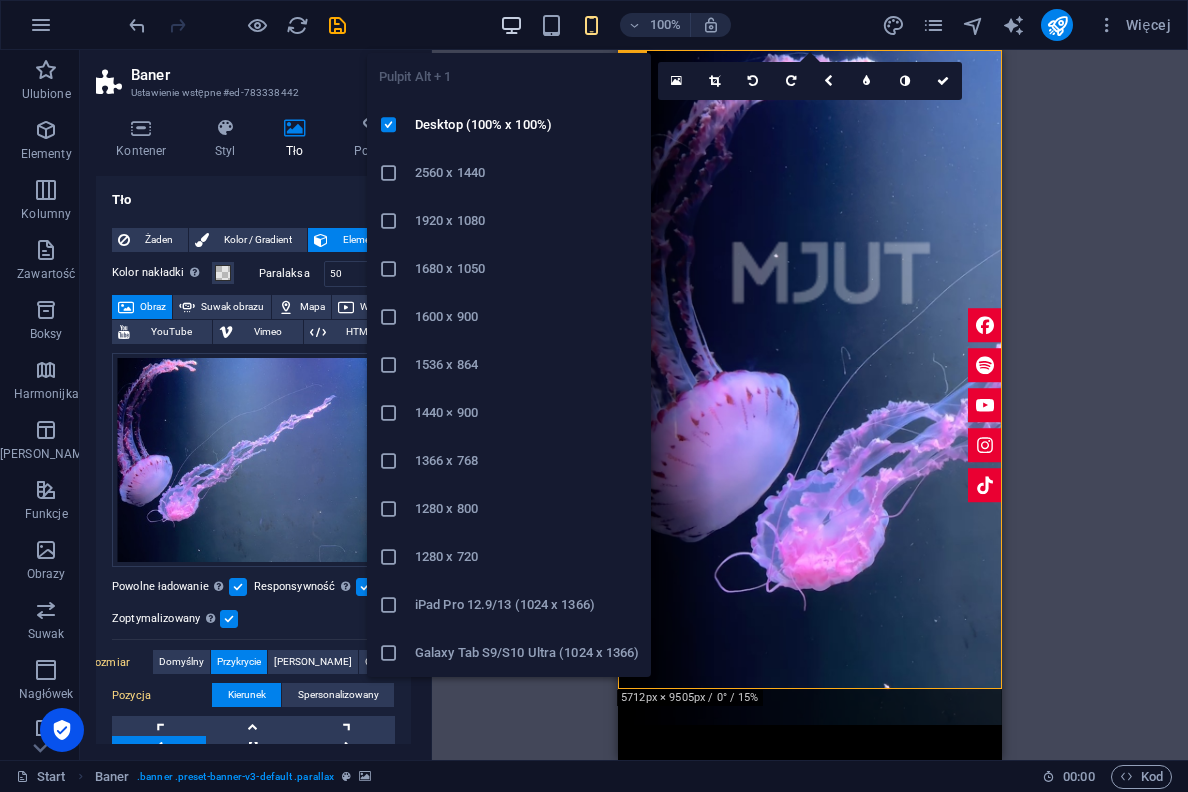 click at bounding box center [511, 25] 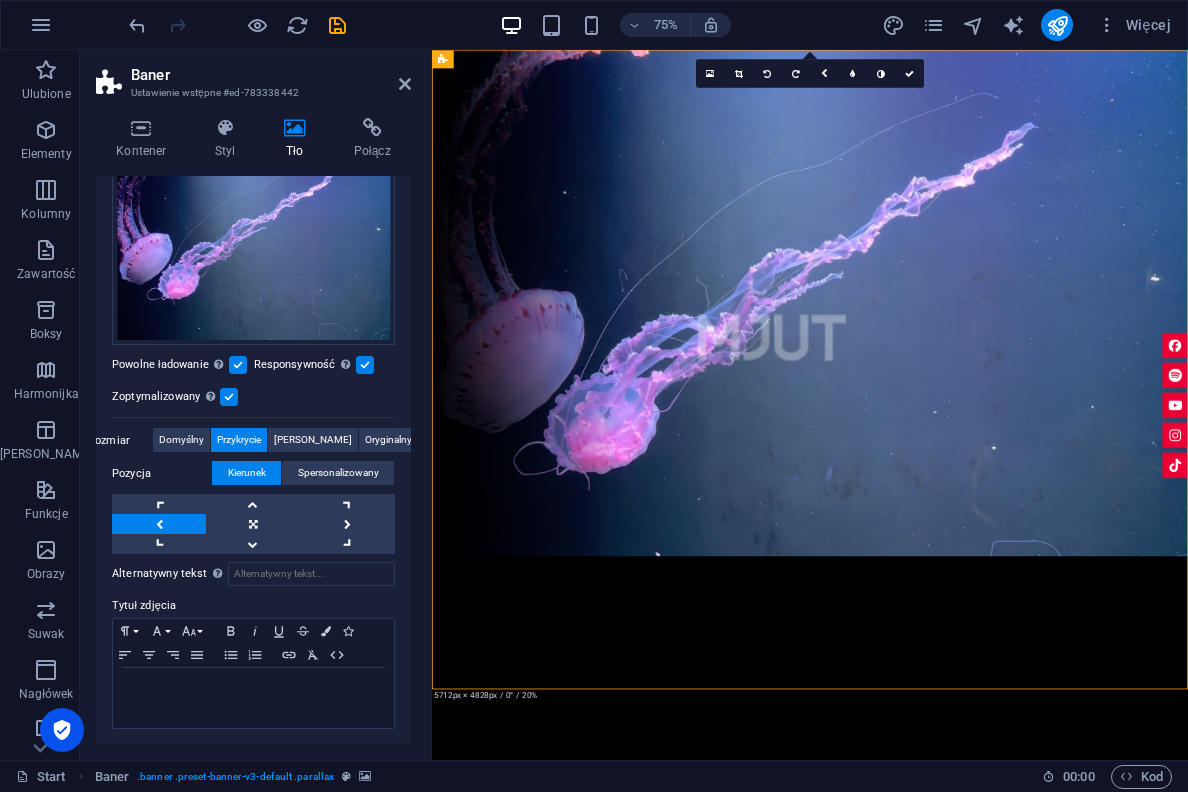scroll, scrollTop: 221, scrollLeft: 0, axis: vertical 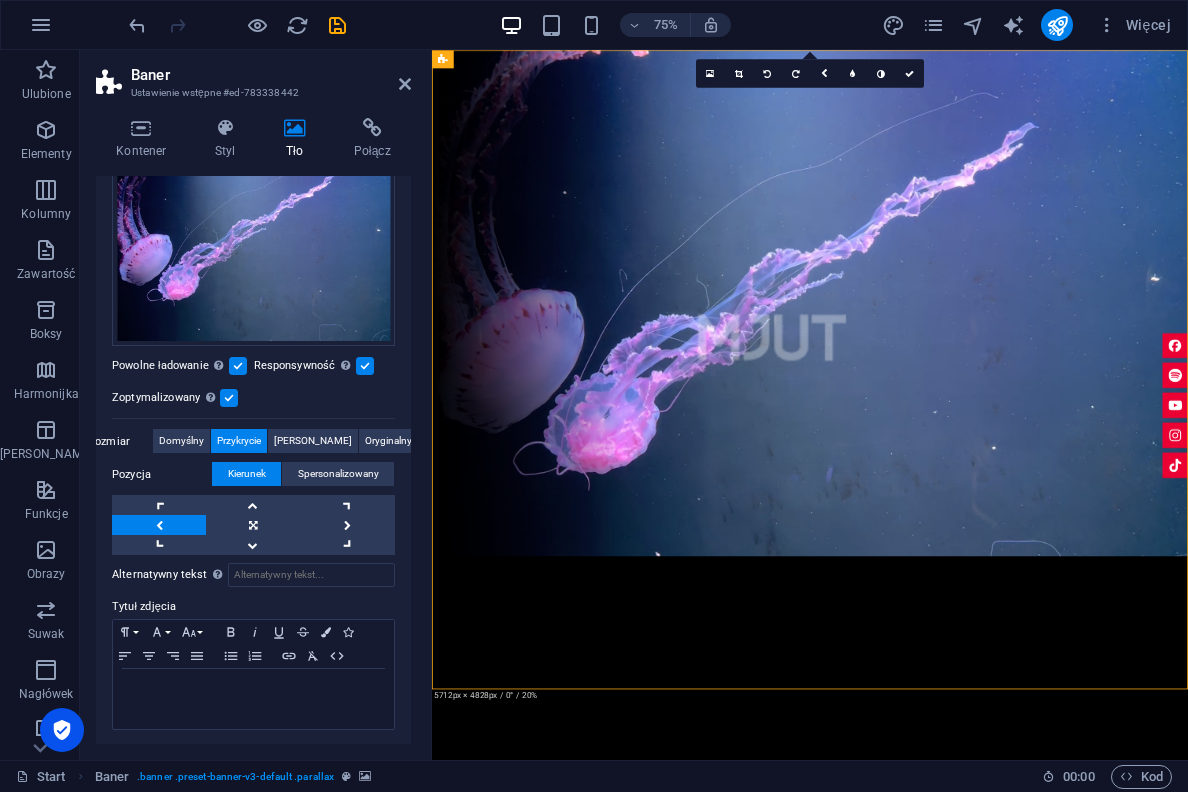 click at bounding box center (159, 525) 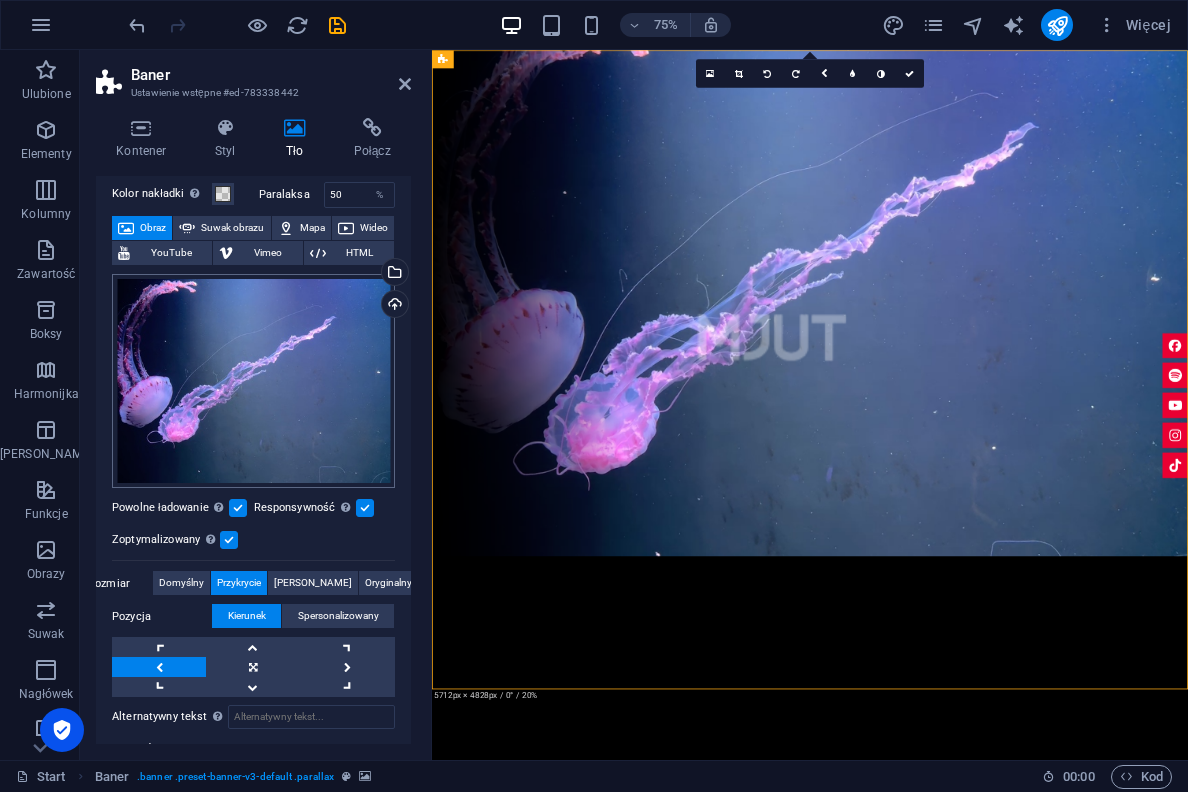 scroll, scrollTop: 55, scrollLeft: 0, axis: vertical 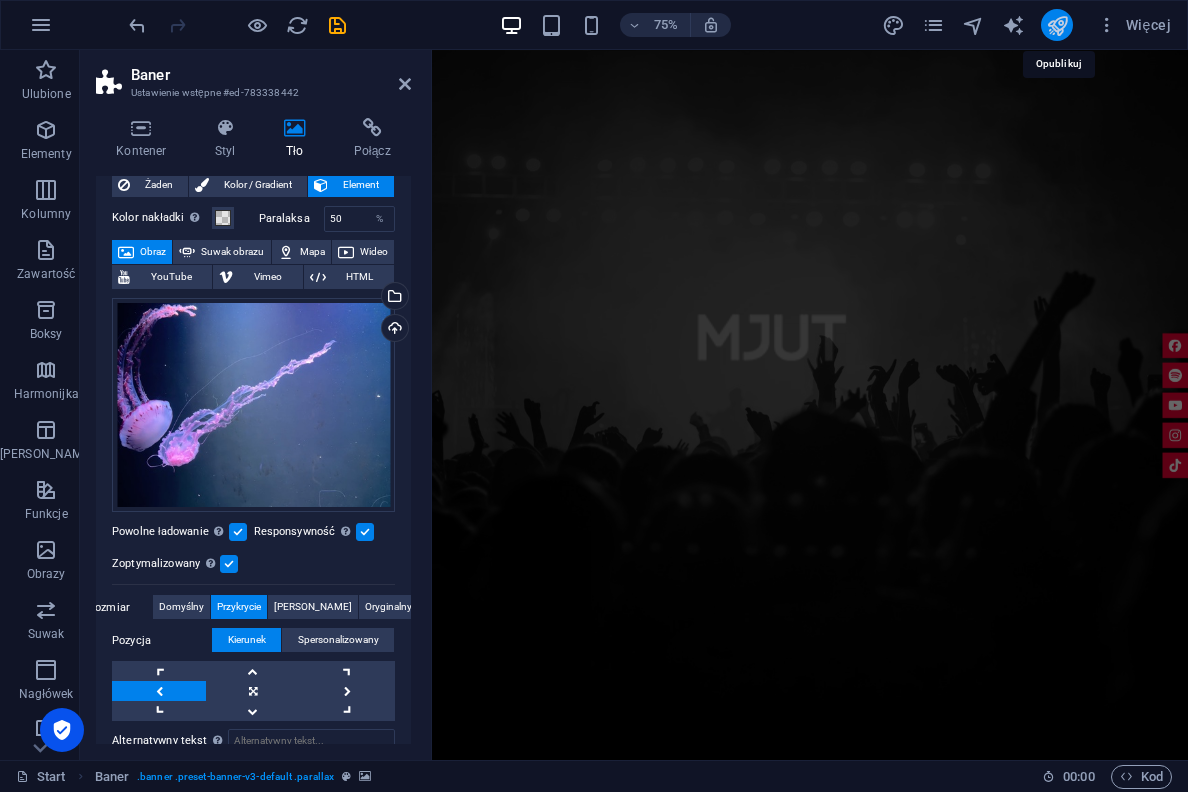 click at bounding box center [1057, 25] 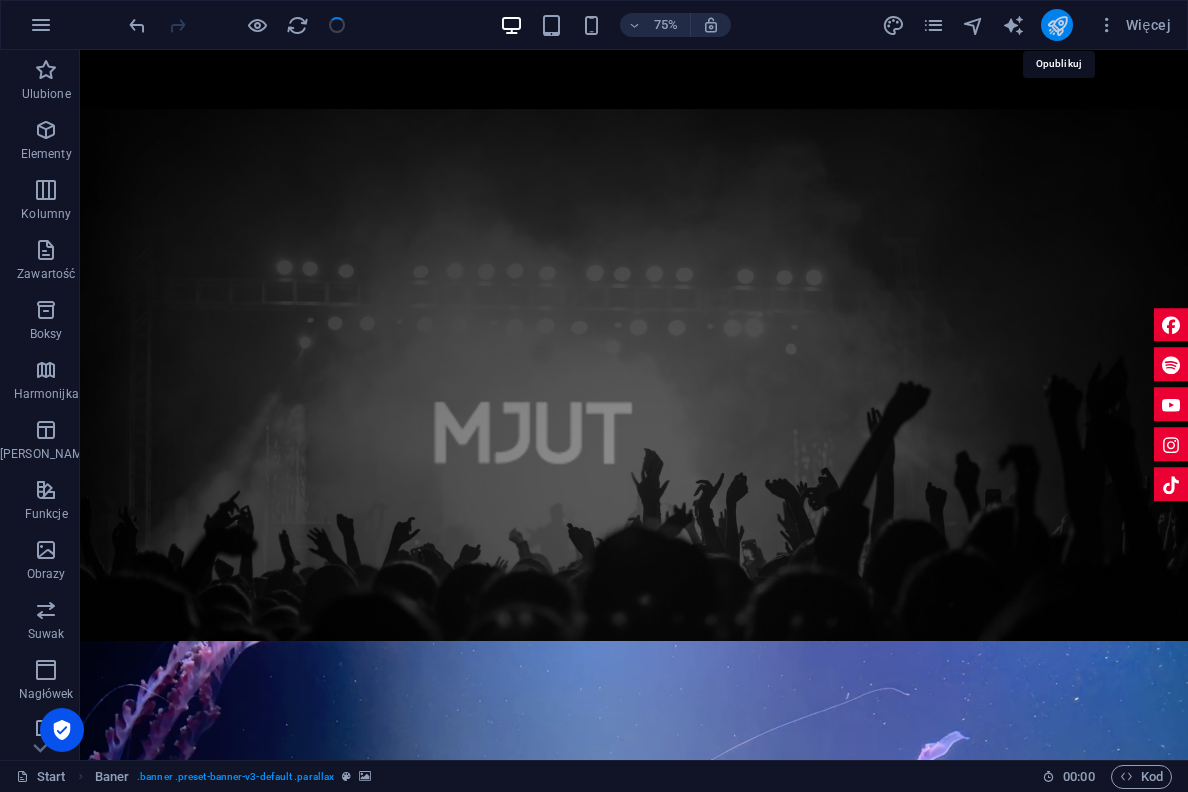 scroll, scrollTop: 0, scrollLeft: 0, axis: both 